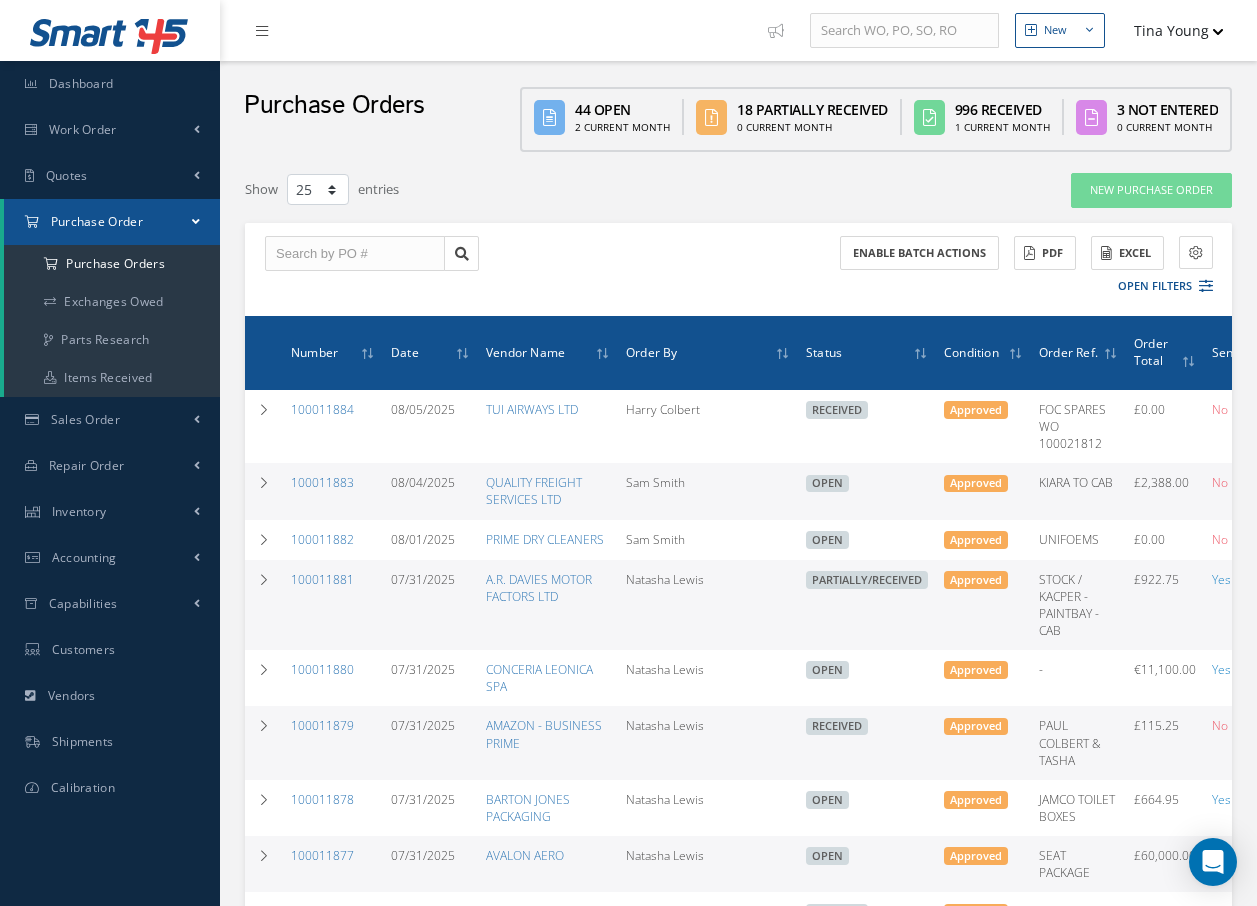 select on "25" 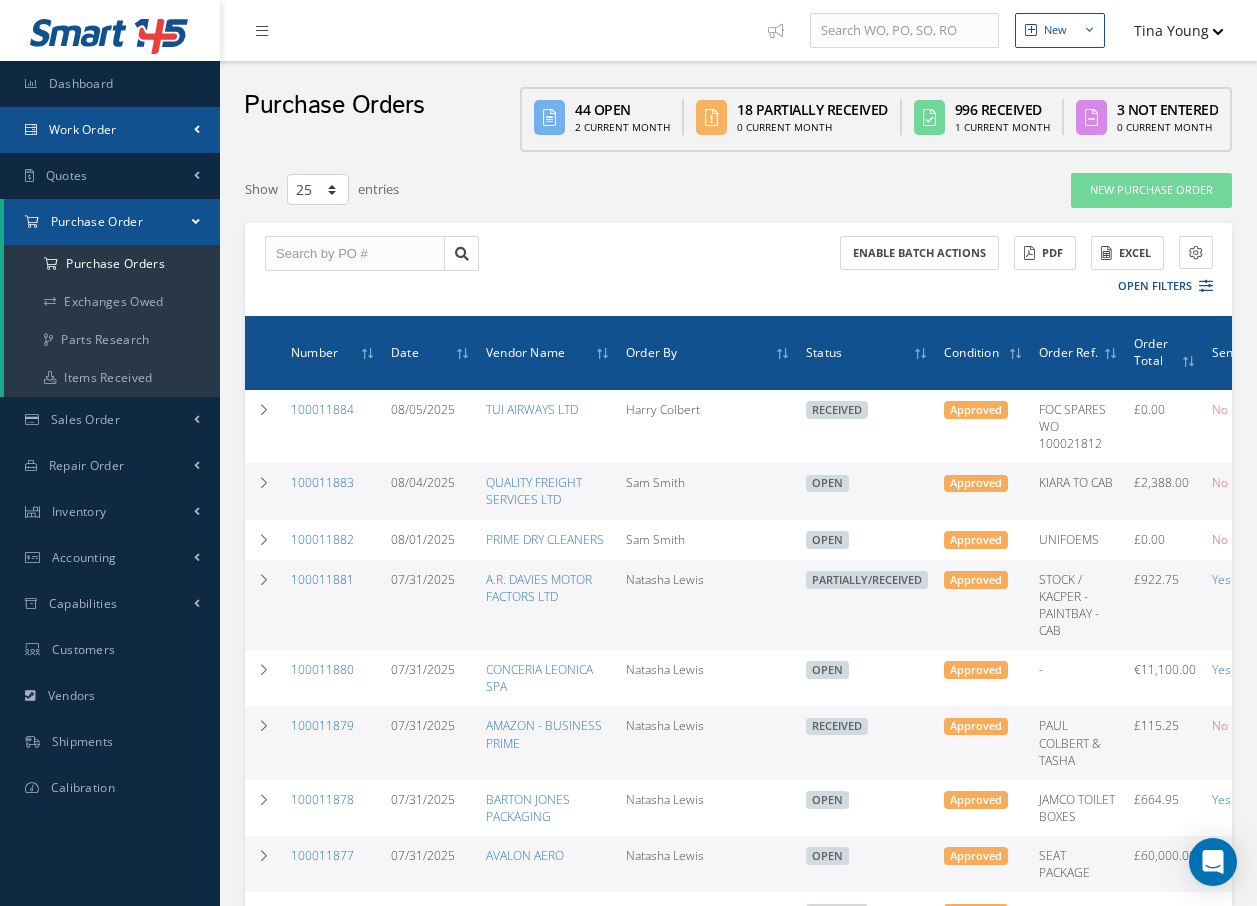 click on "Work Order" at bounding box center (110, 130) 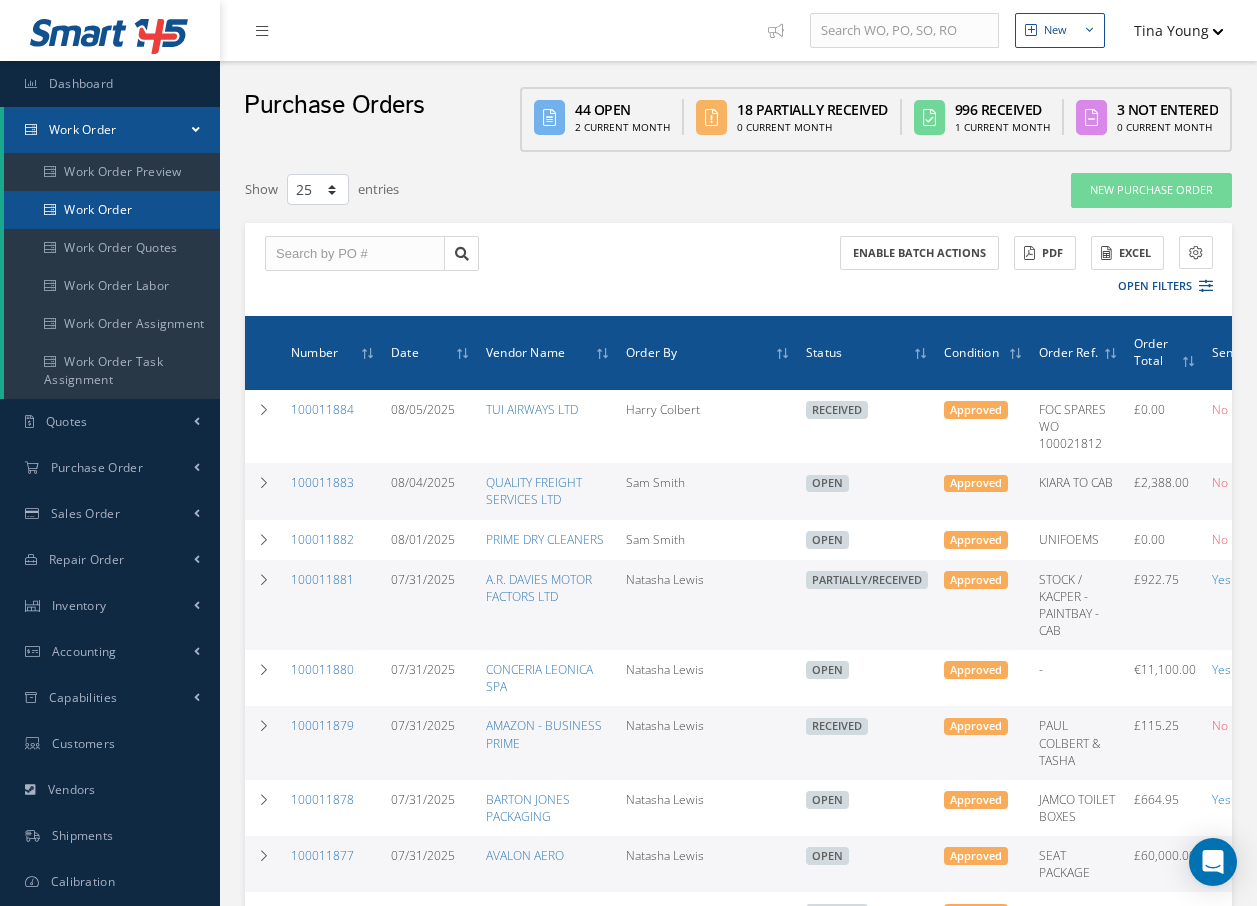 click on "Work Order" at bounding box center [112, 210] 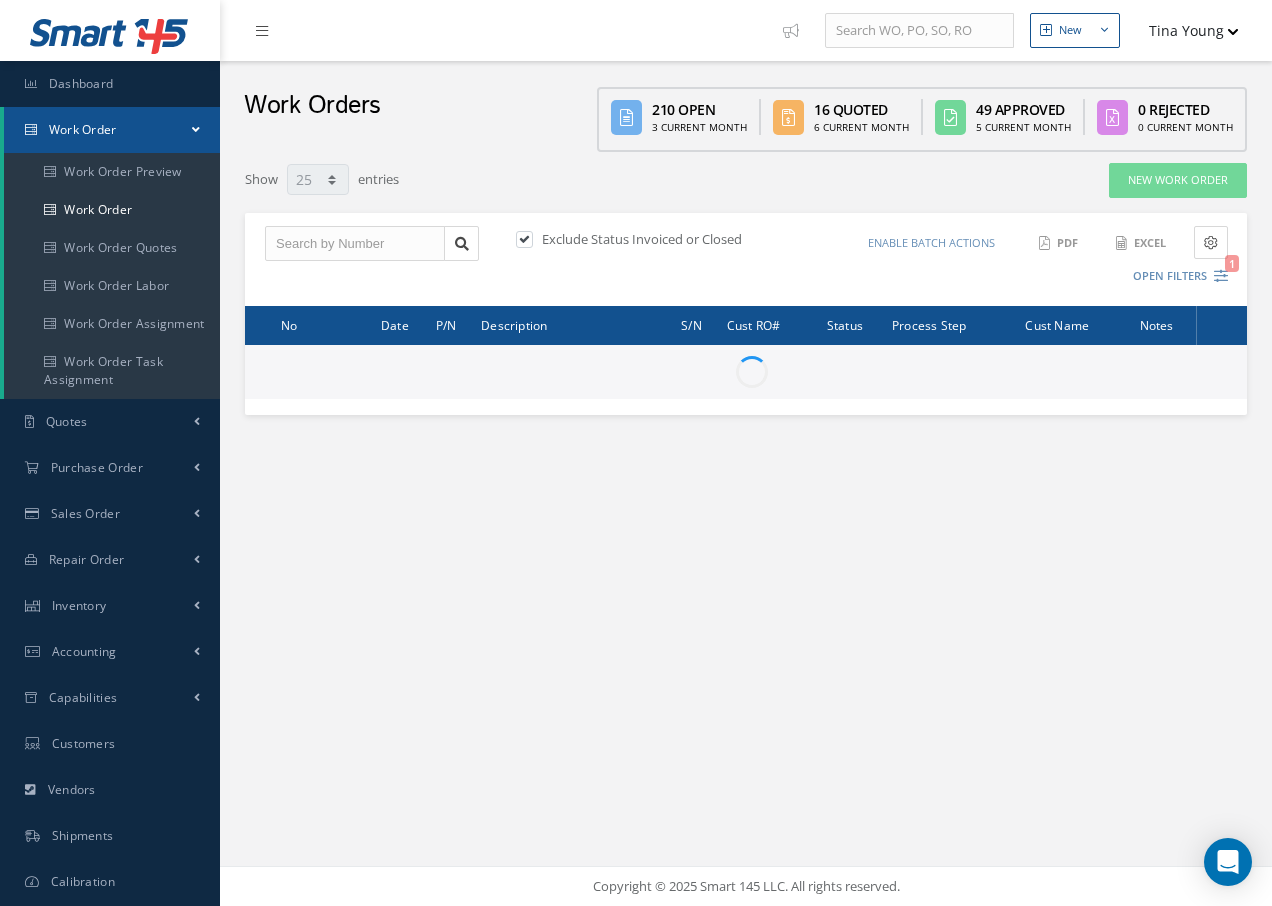 select on "25" 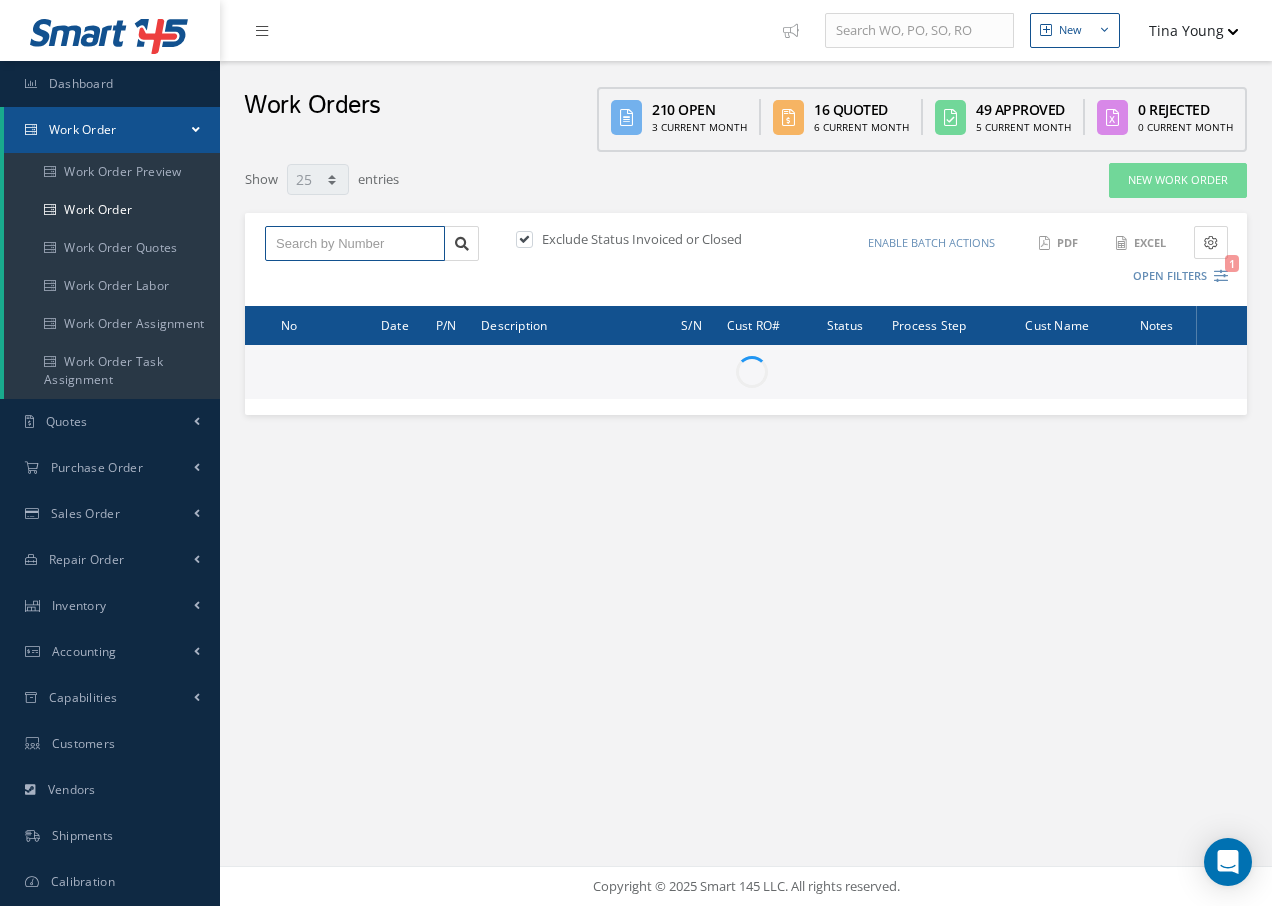 click at bounding box center (355, 244) 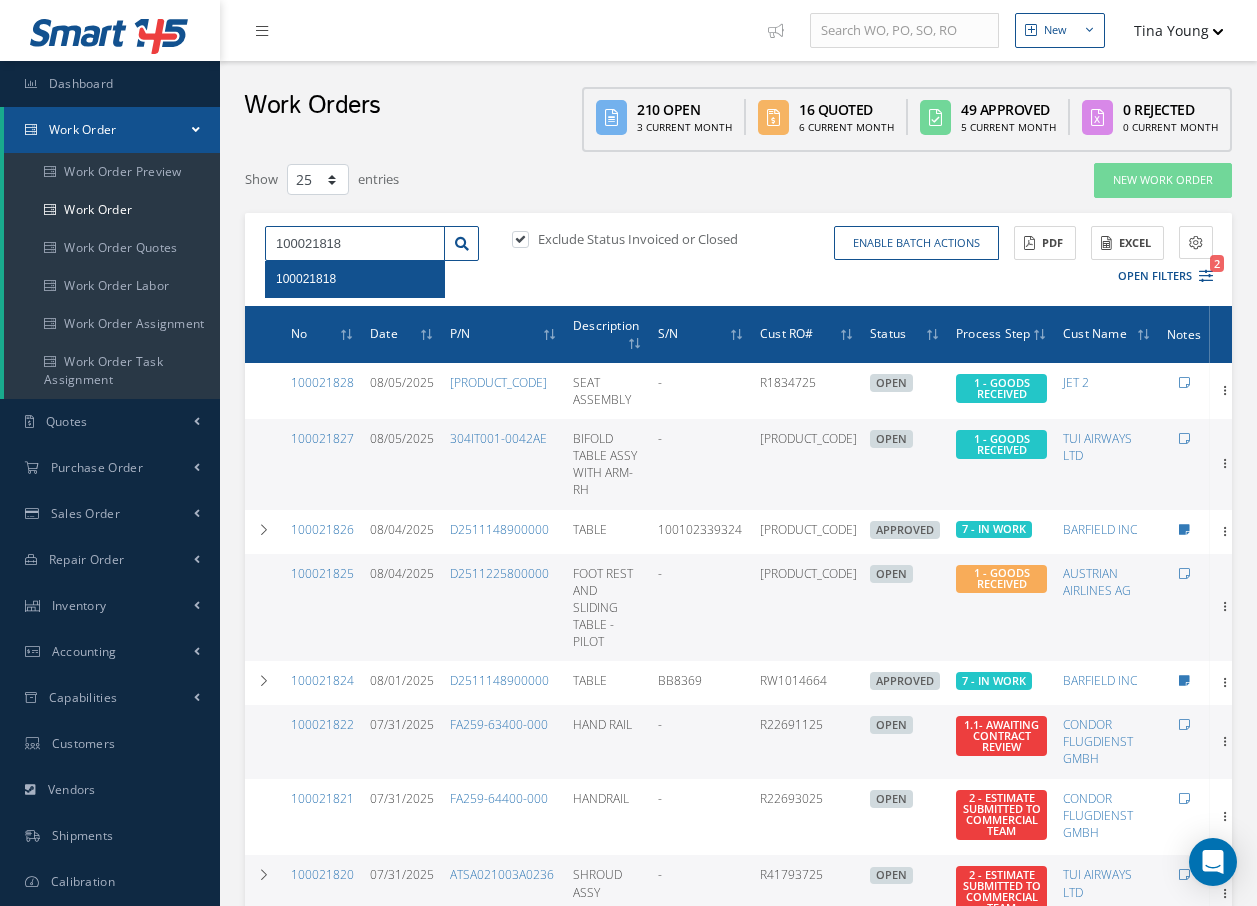 type on "100021818" 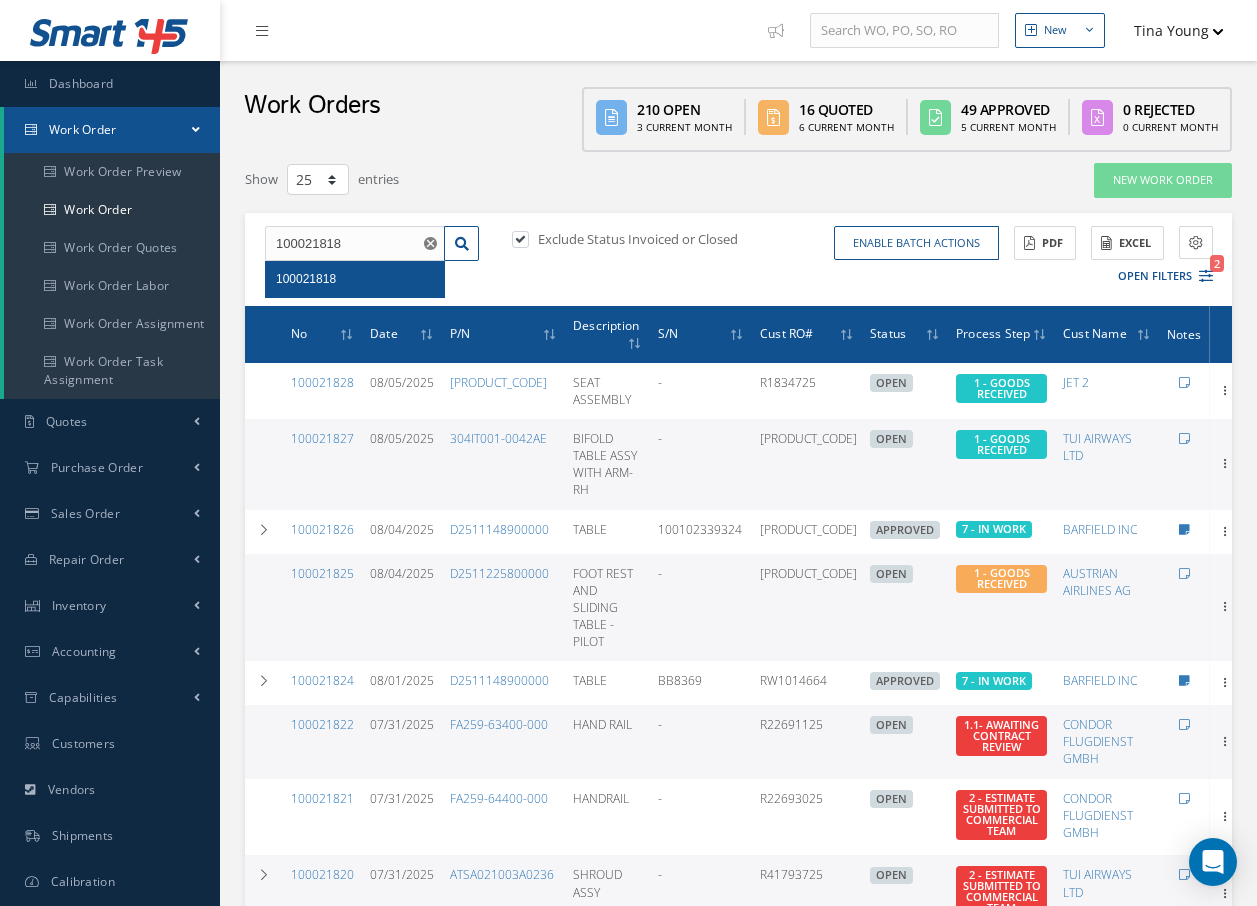 click on "100021818" at bounding box center (355, 279) 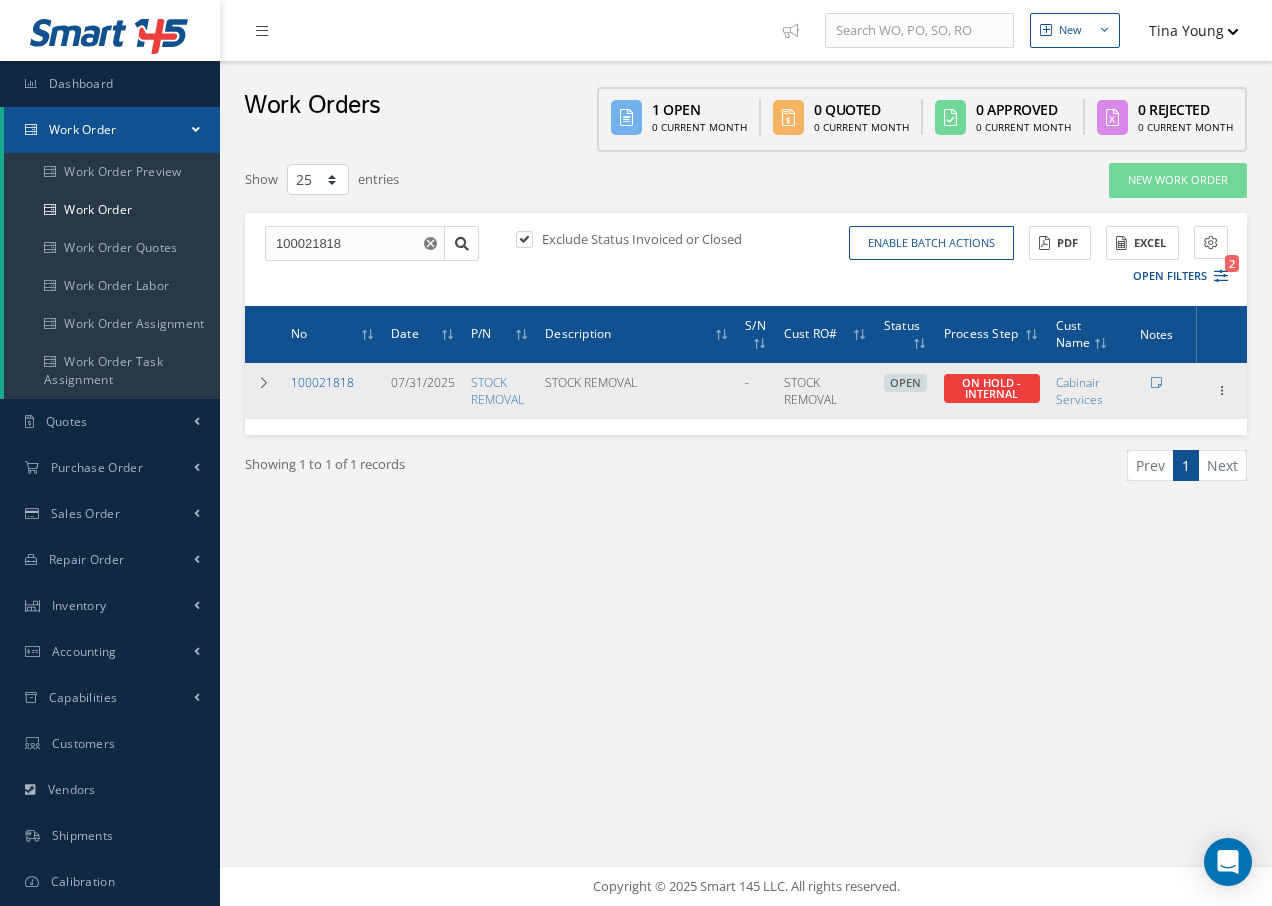 click on "100021818" at bounding box center [322, 382] 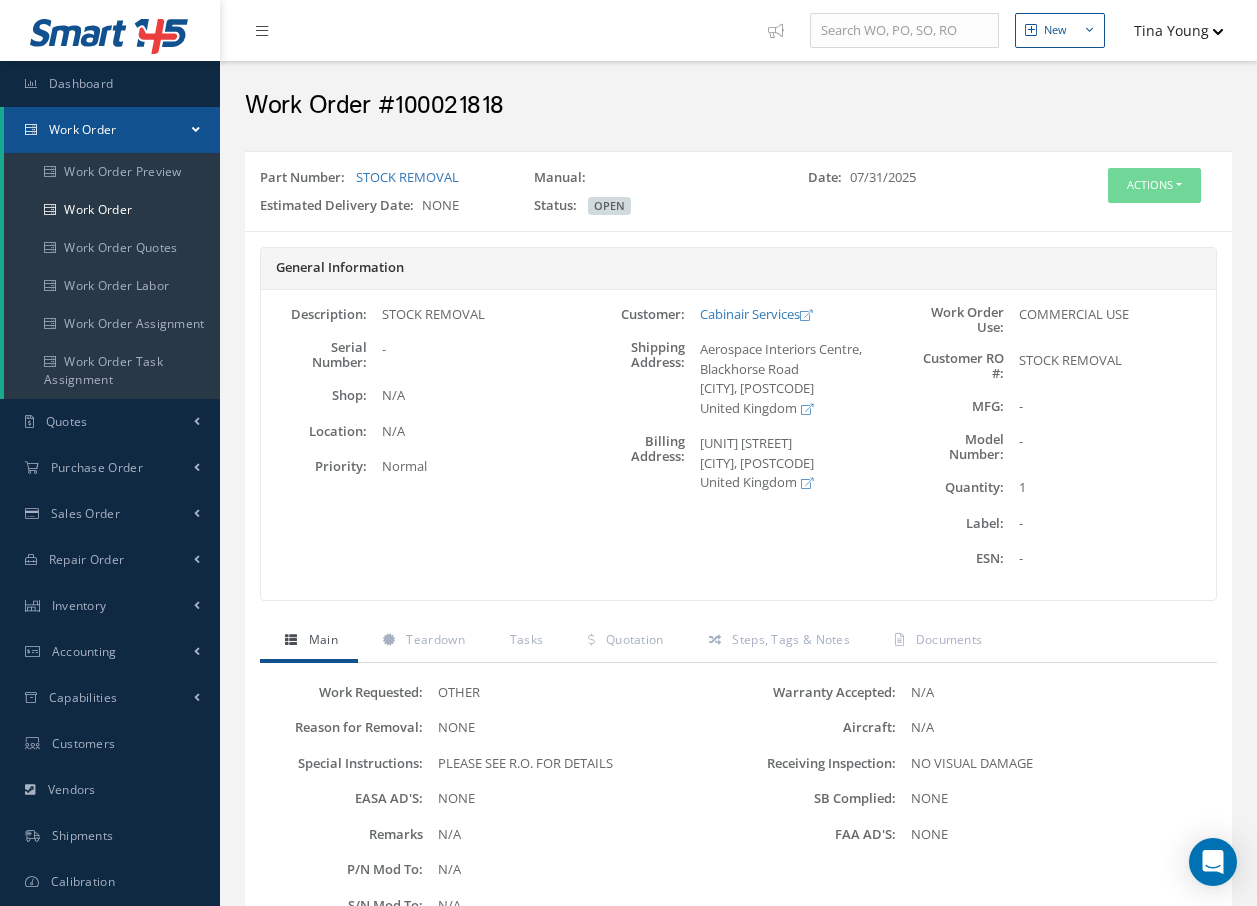 scroll, scrollTop: 0, scrollLeft: 0, axis: both 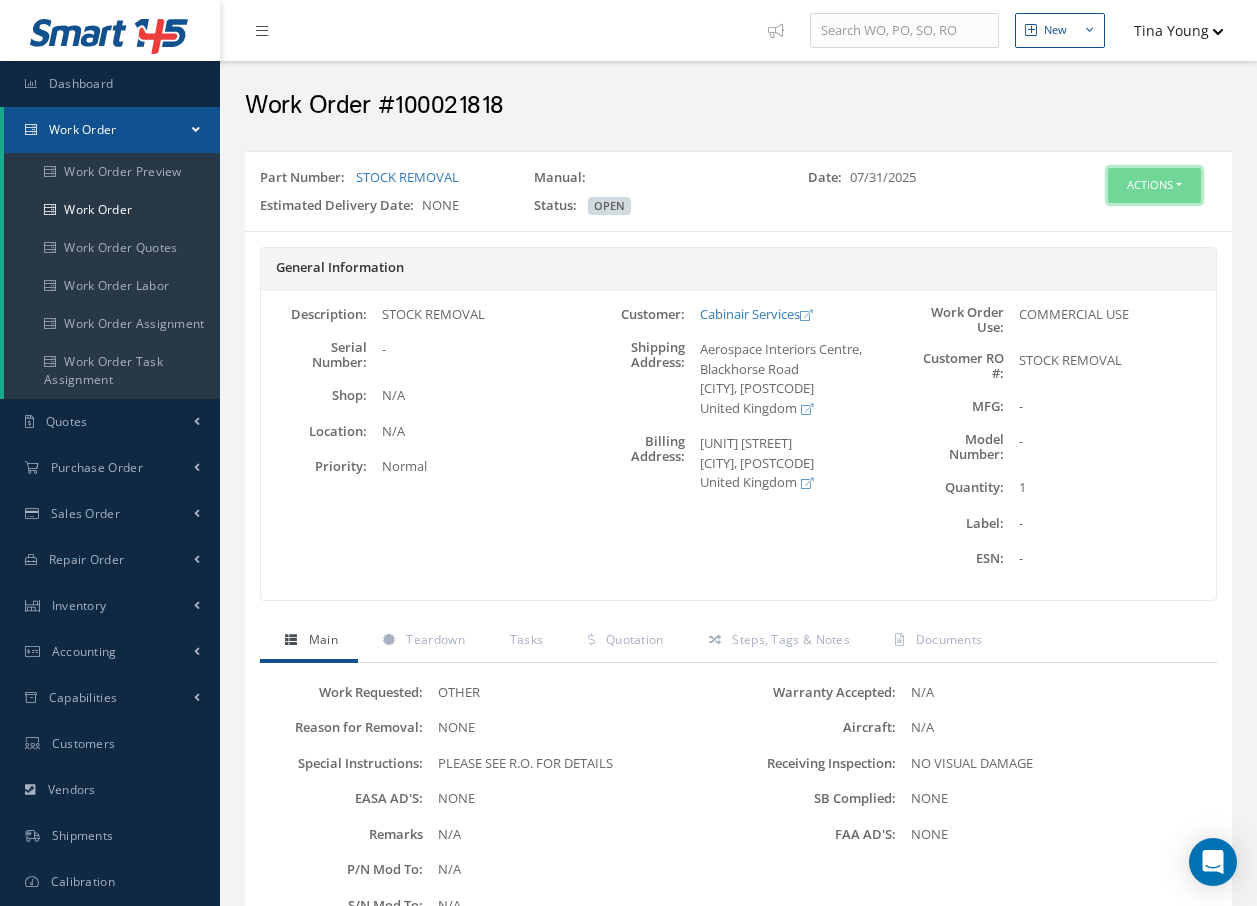 click on "Actions" at bounding box center [1154, 185] 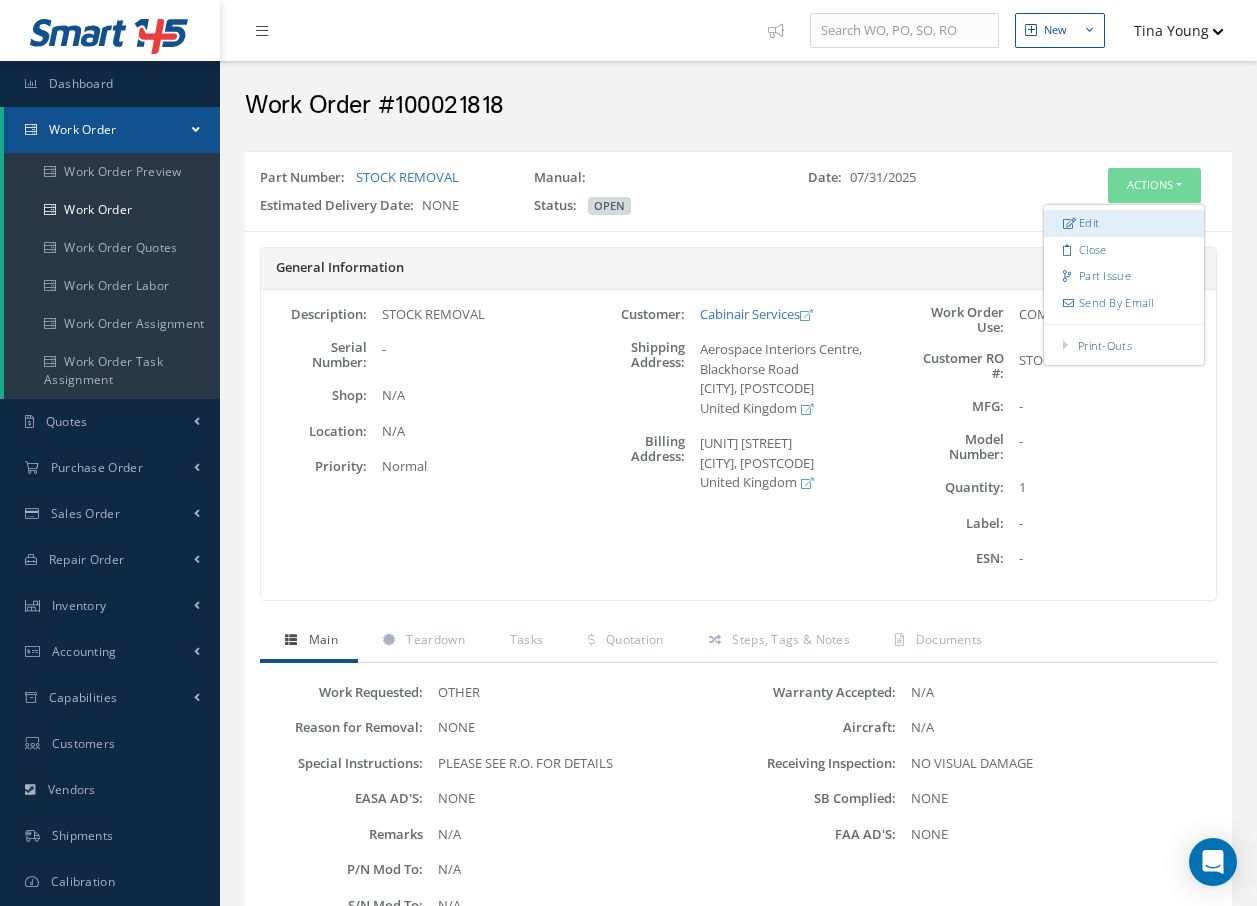 click on "Edit" at bounding box center (1124, 223) 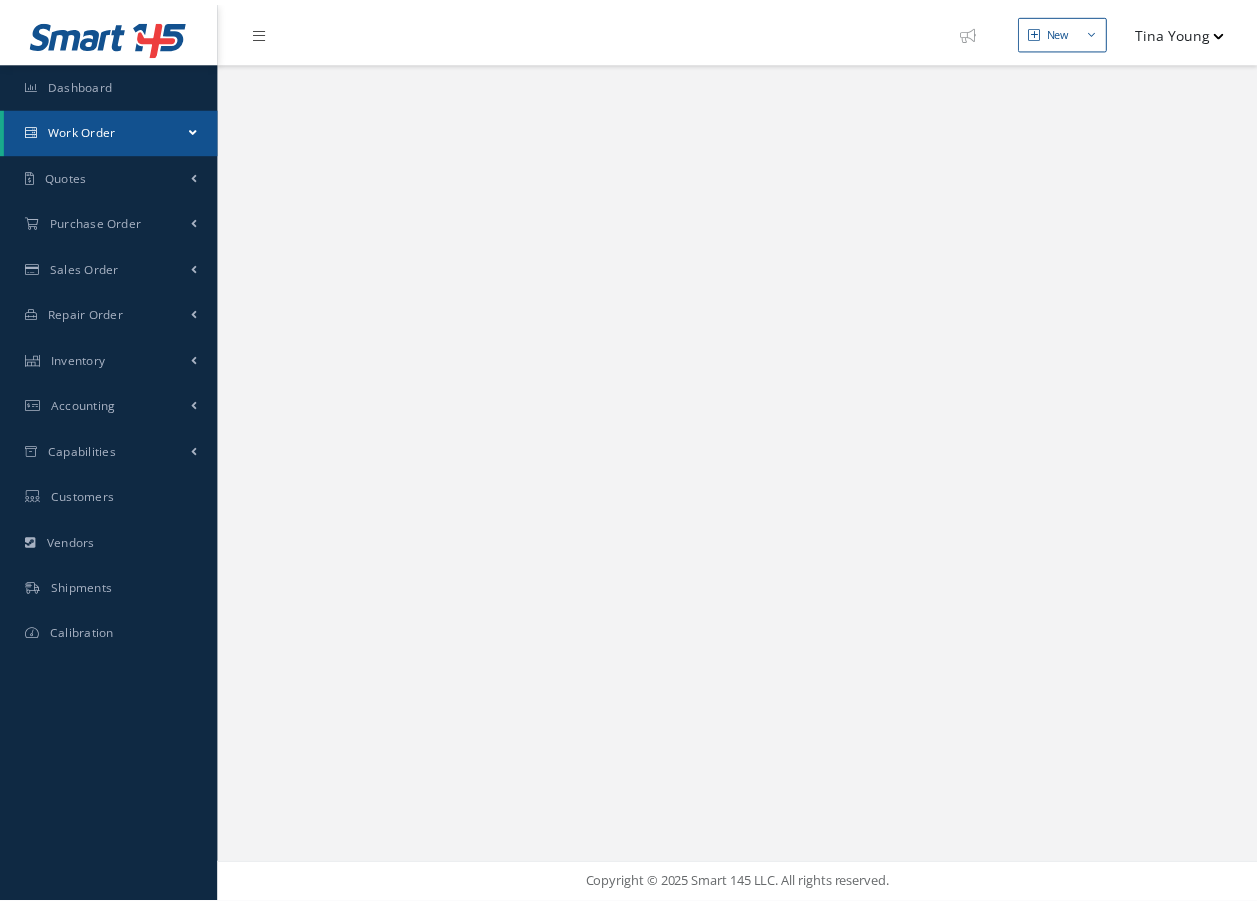 scroll, scrollTop: 0, scrollLeft: 0, axis: both 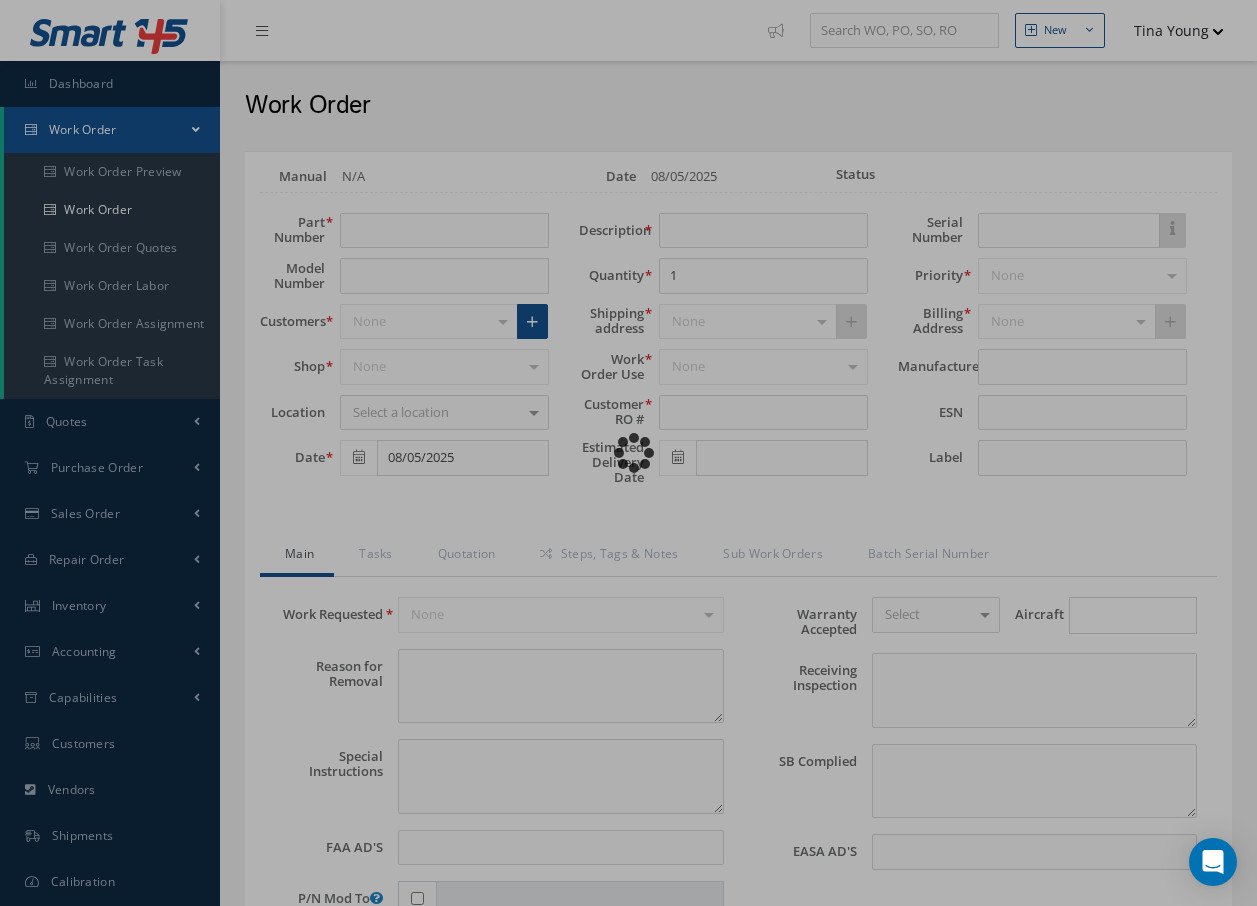 type on "STOCK REMOVAL" 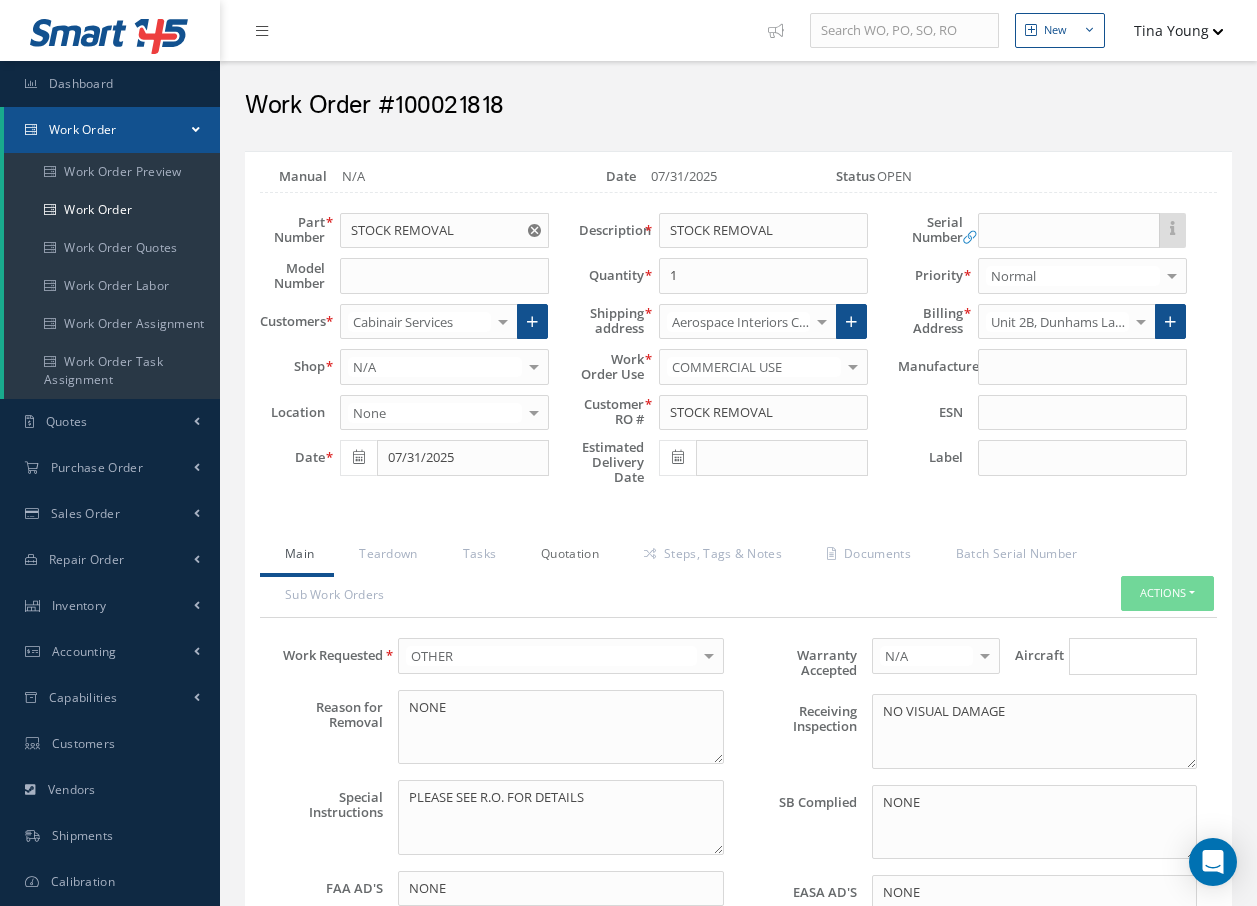 click on "Quotation" at bounding box center [567, 556] 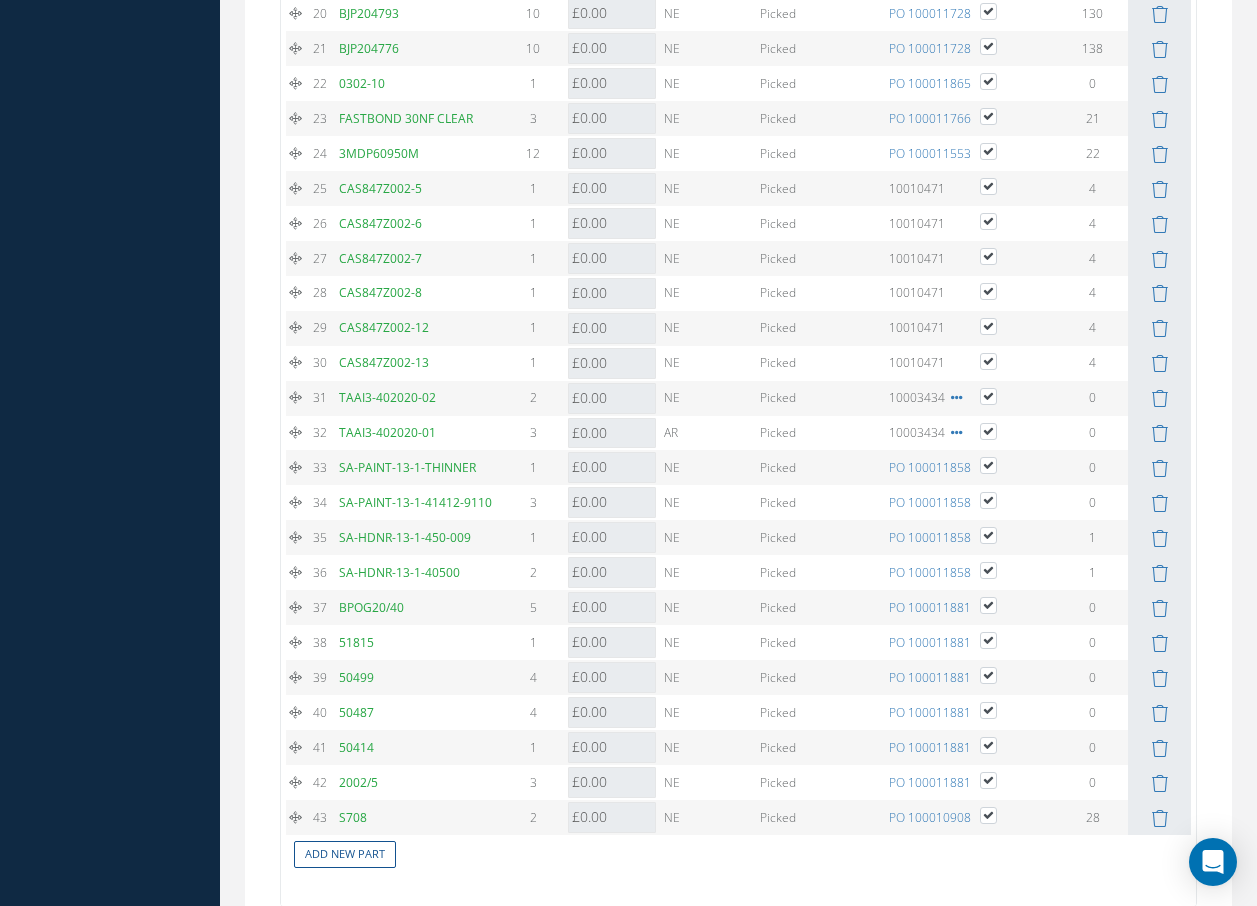 scroll, scrollTop: 3394, scrollLeft: 0, axis: vertical 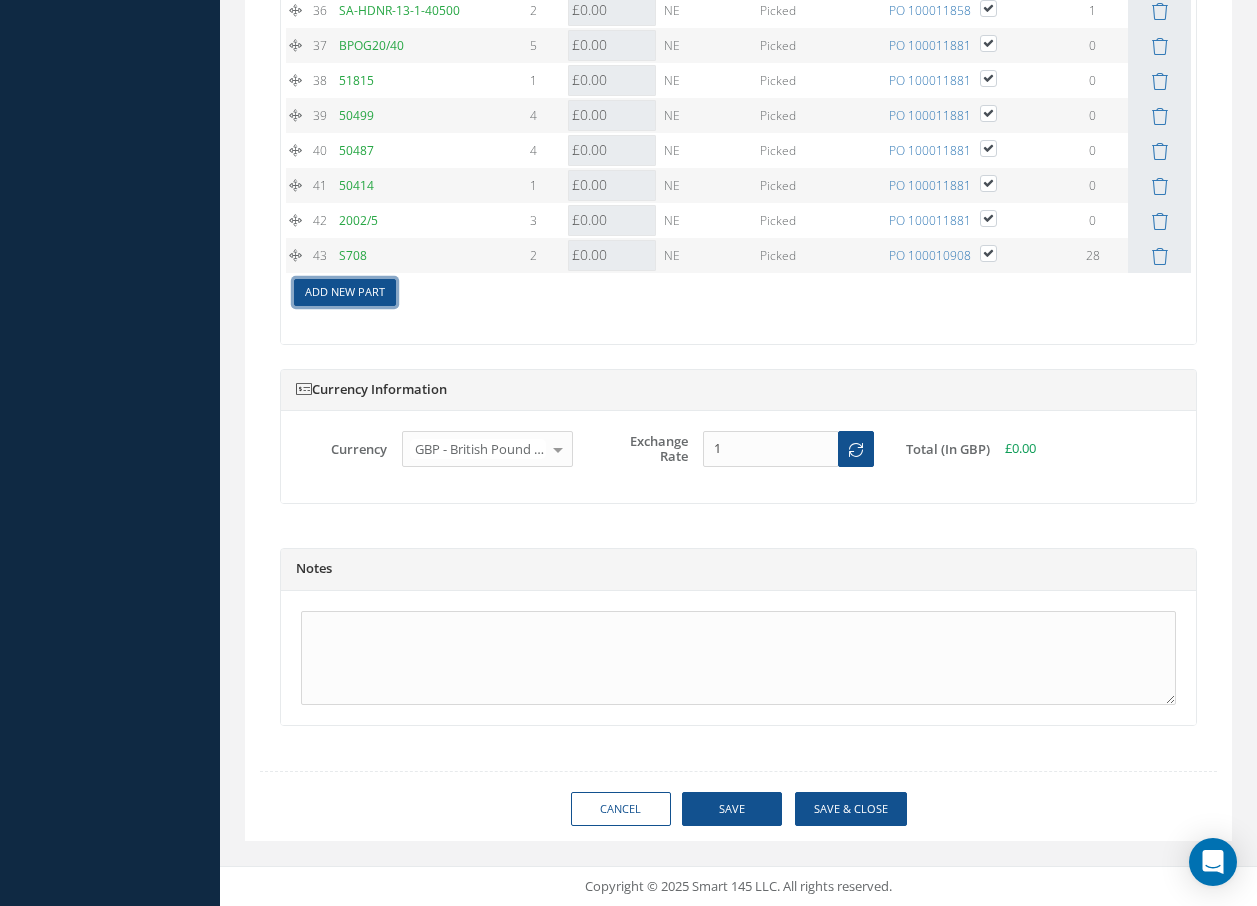 click on "Add New Part" at bounding box center (345, 292) 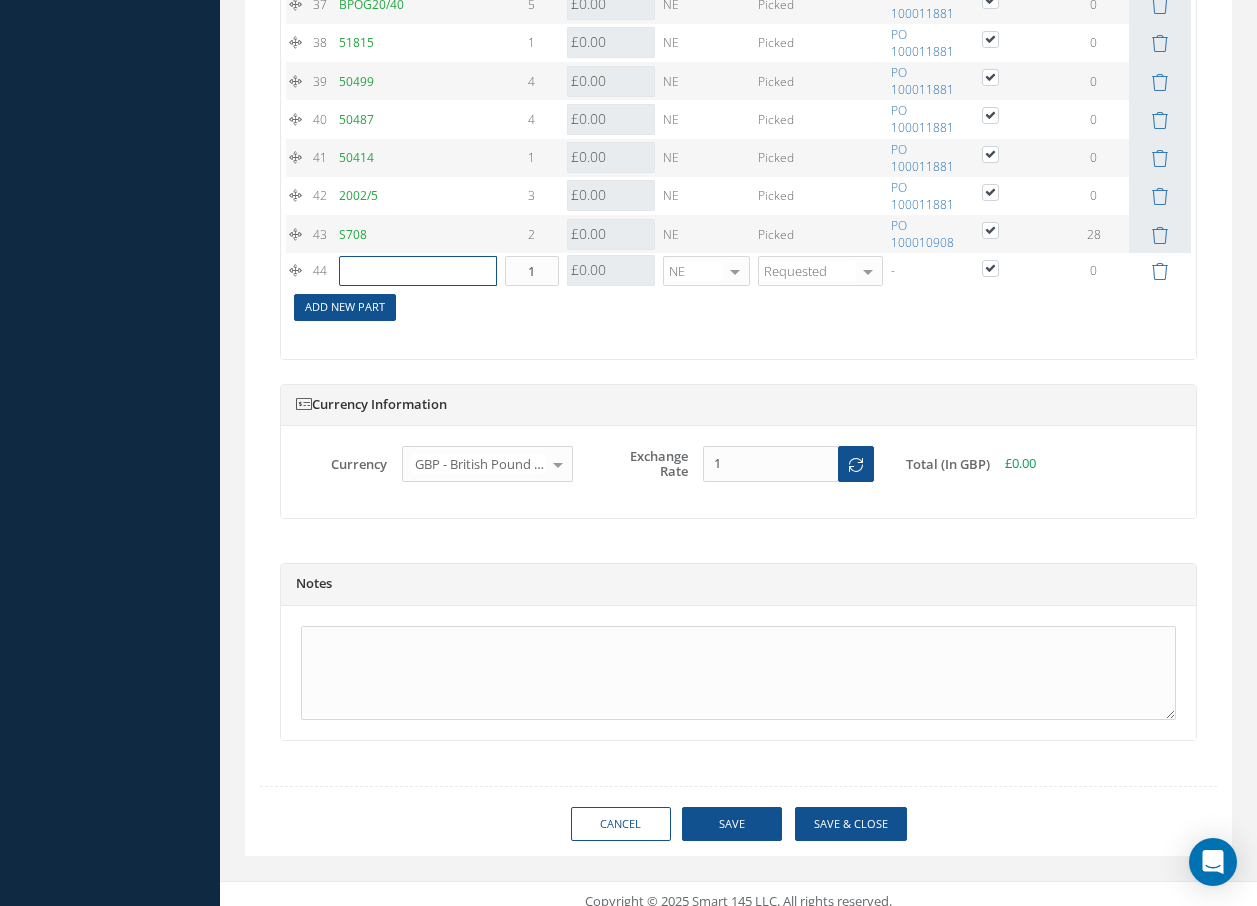 click at bounding box center [418, 271] 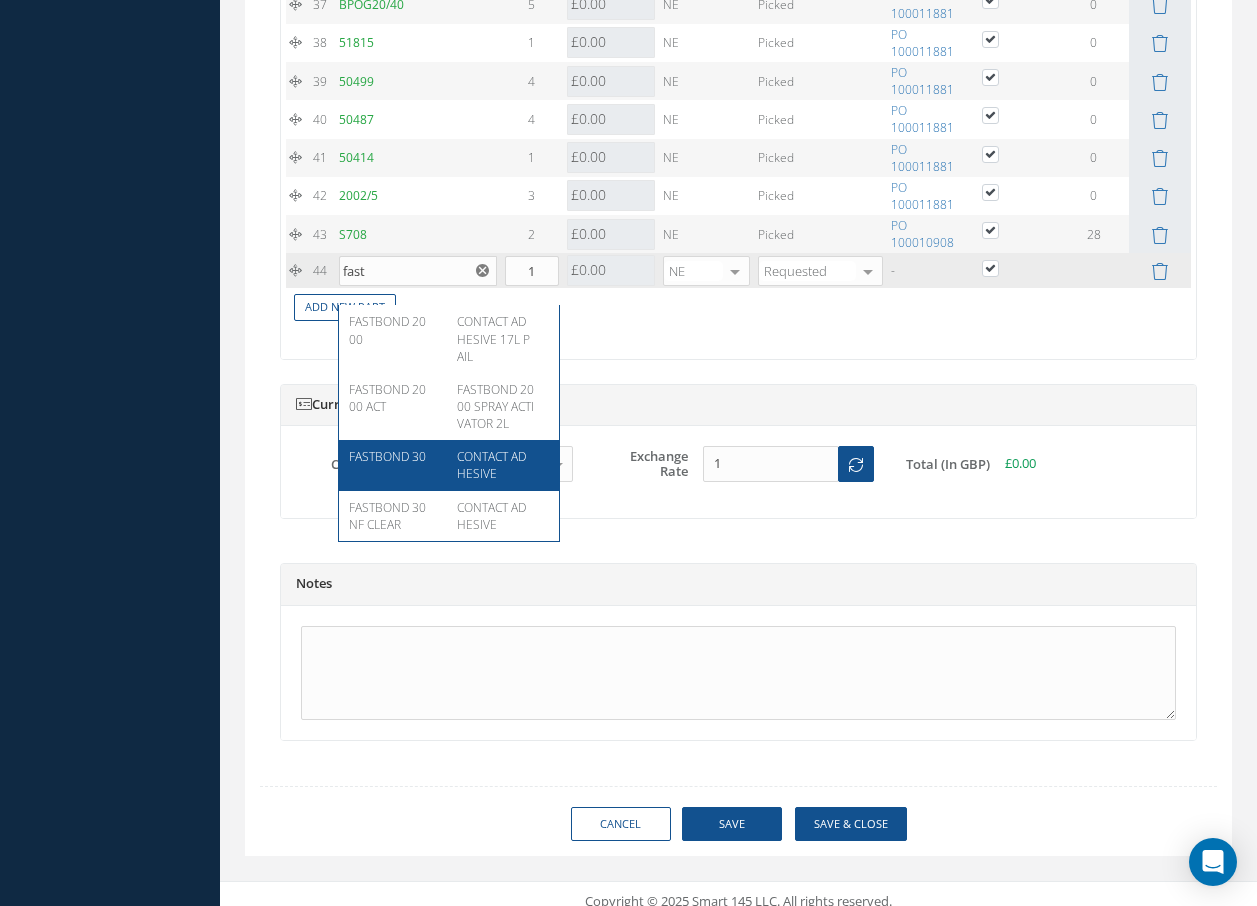 click on "CONTACT ADHESIVE" at bounding box center [491, 465] 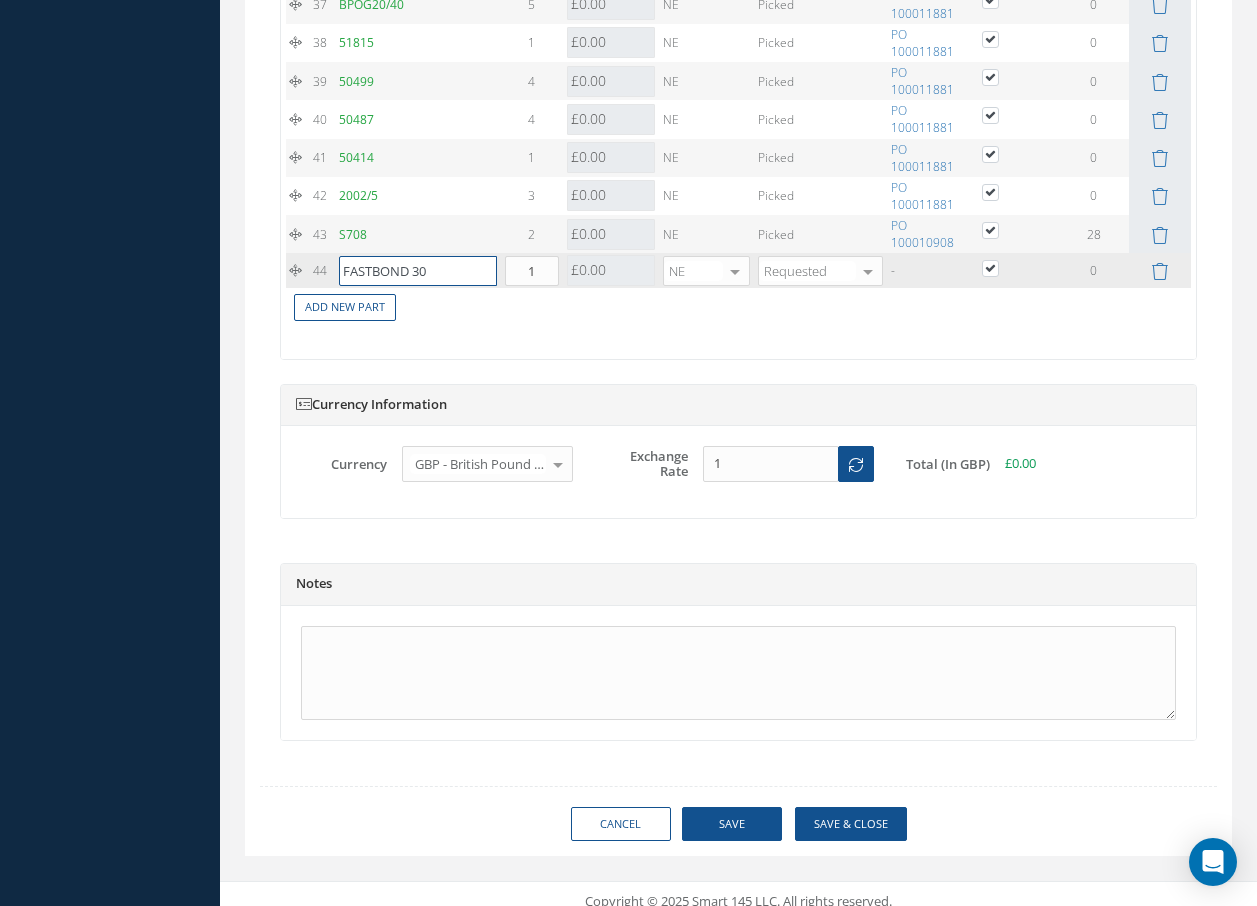 click on "FASTBOND 30" at bounding box center [418, 271] 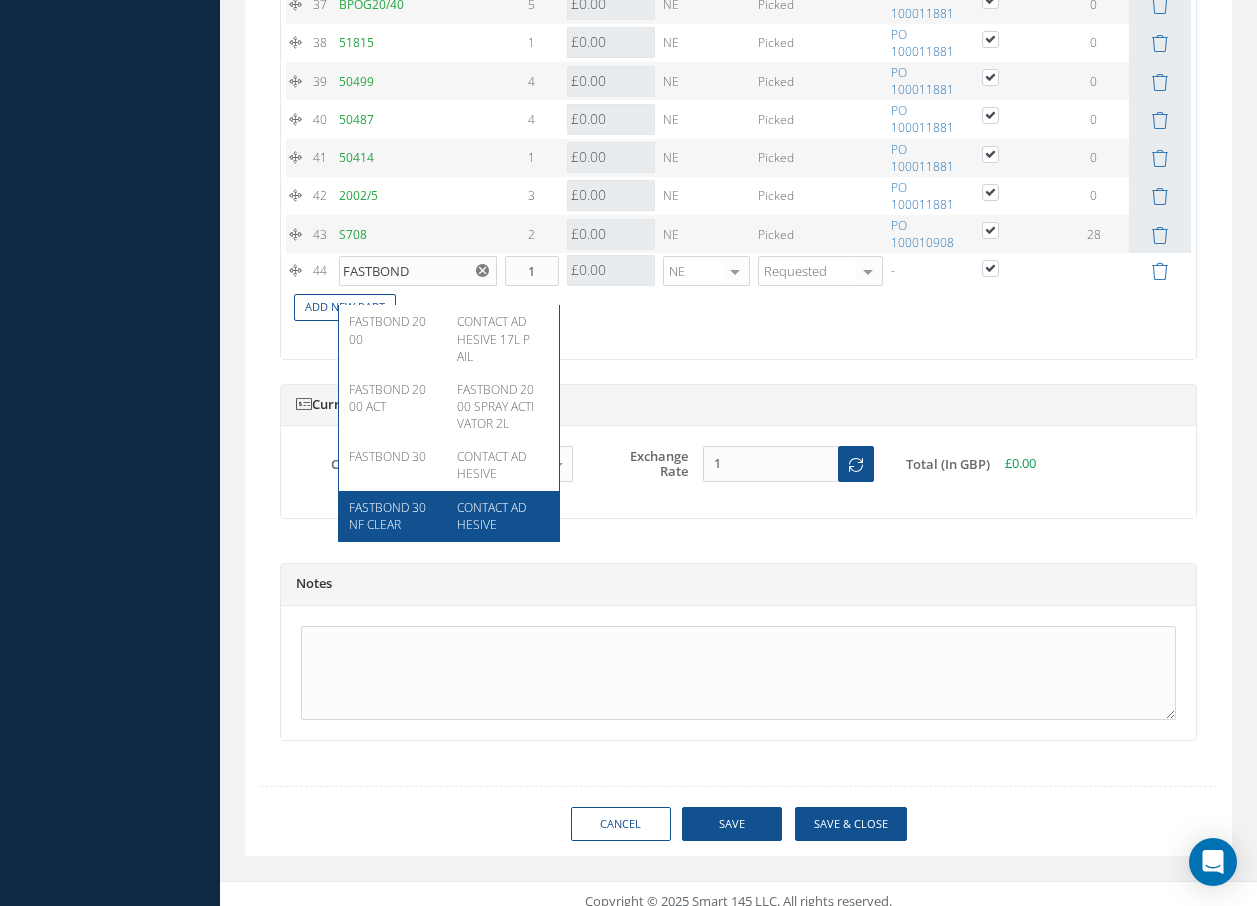 click on "CONTACT ADHESIVE" at bounding box center [496, 516] 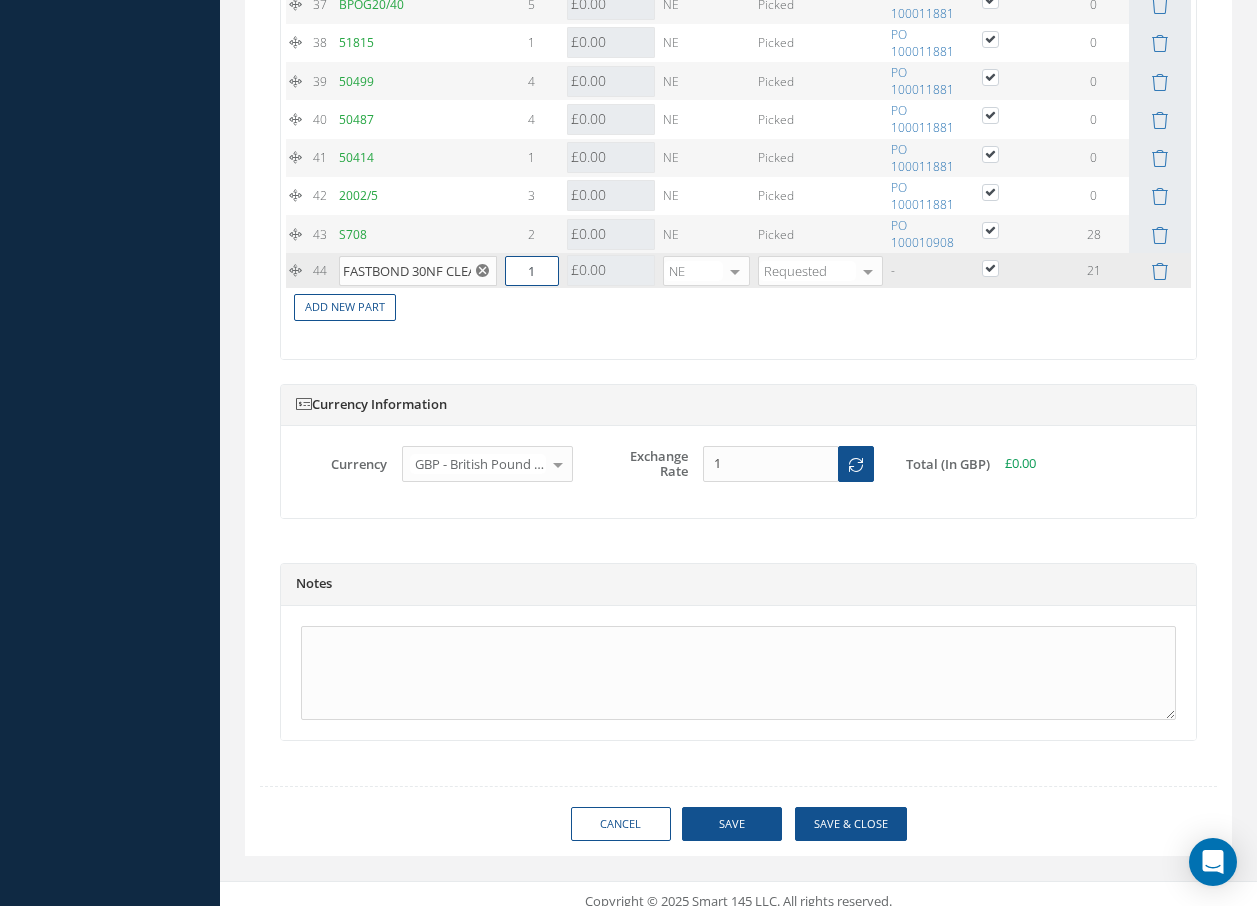 drag, startPoint x: 540, startPoint y: 290, endPoint x: 523, endPoint y: 290, distance: 17 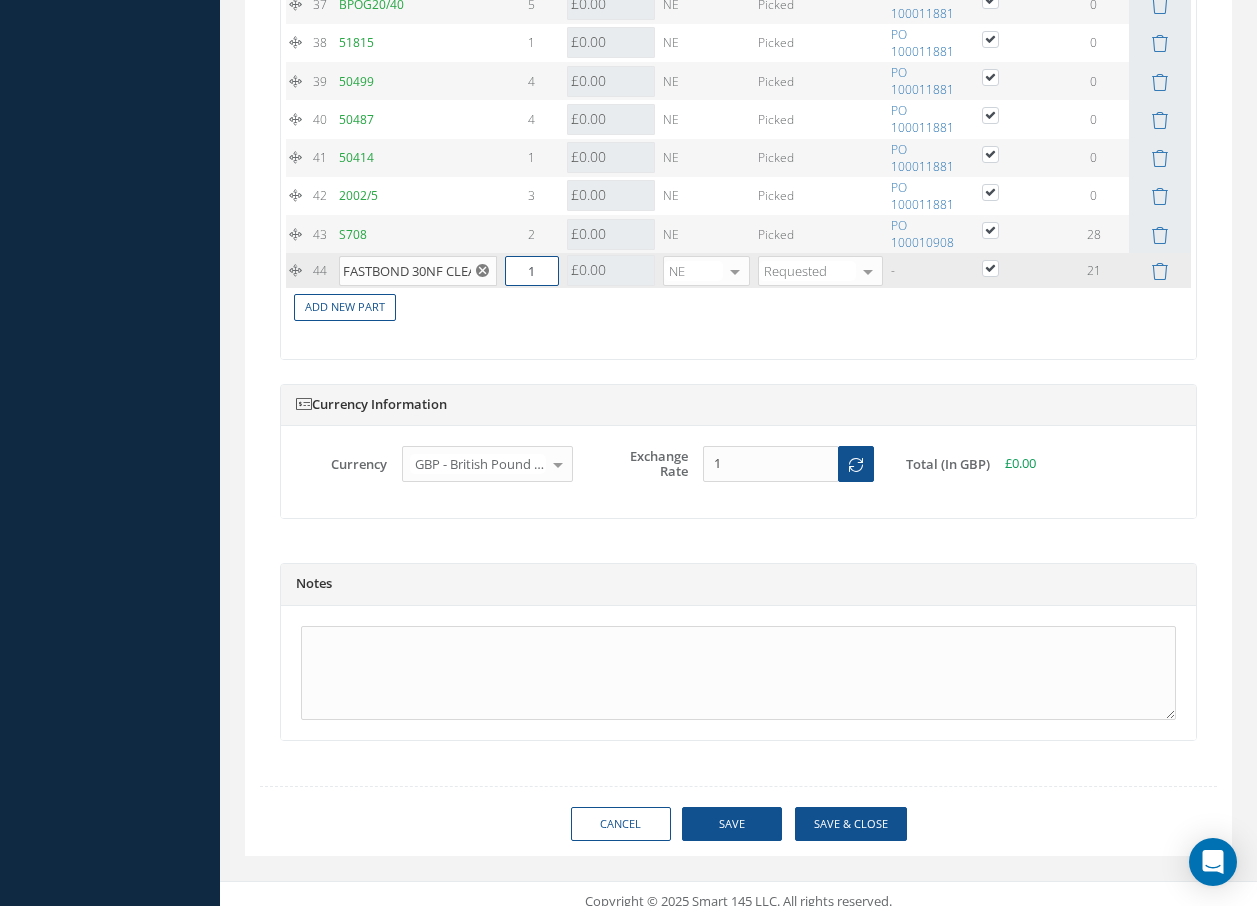 click on "1" at bounding box center [532, 271] 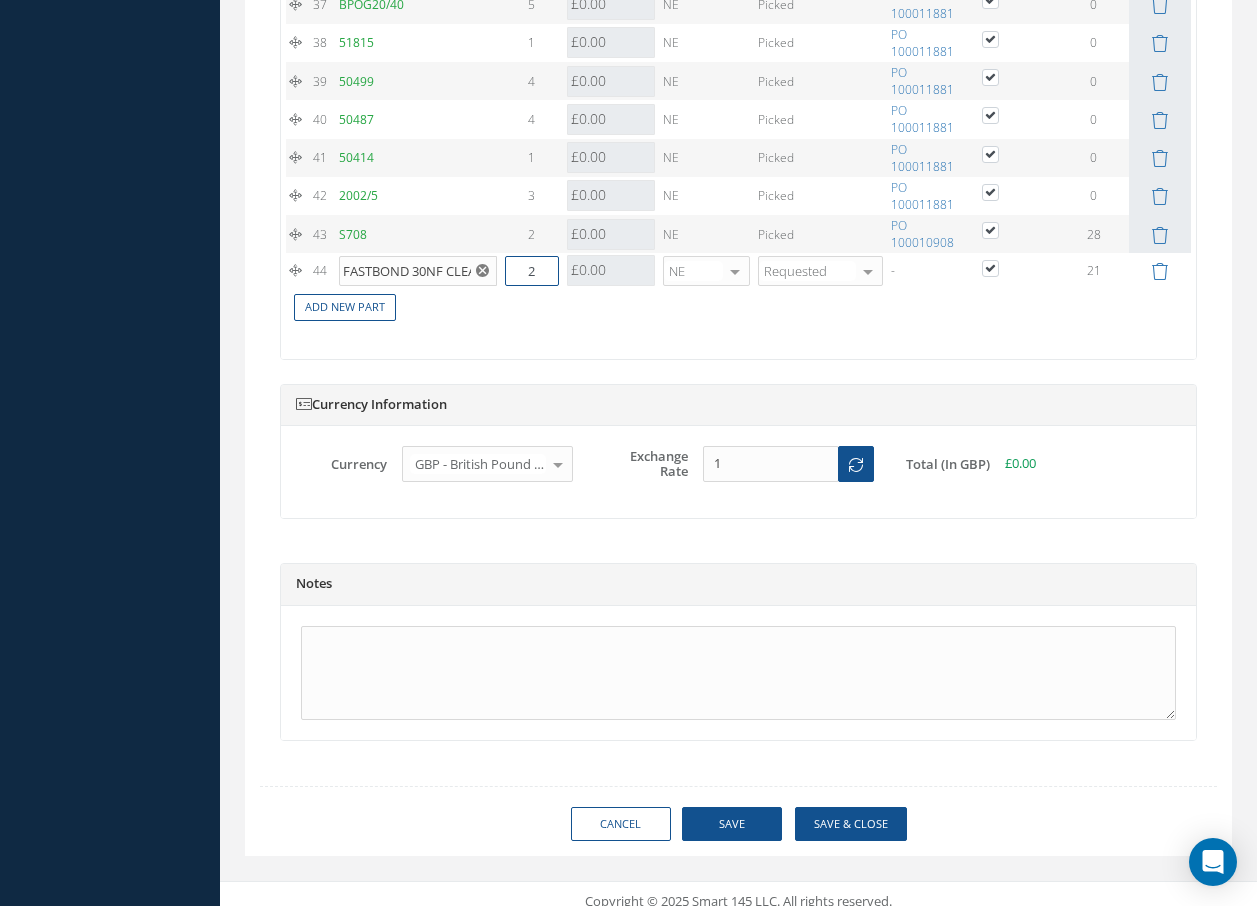type on "2" 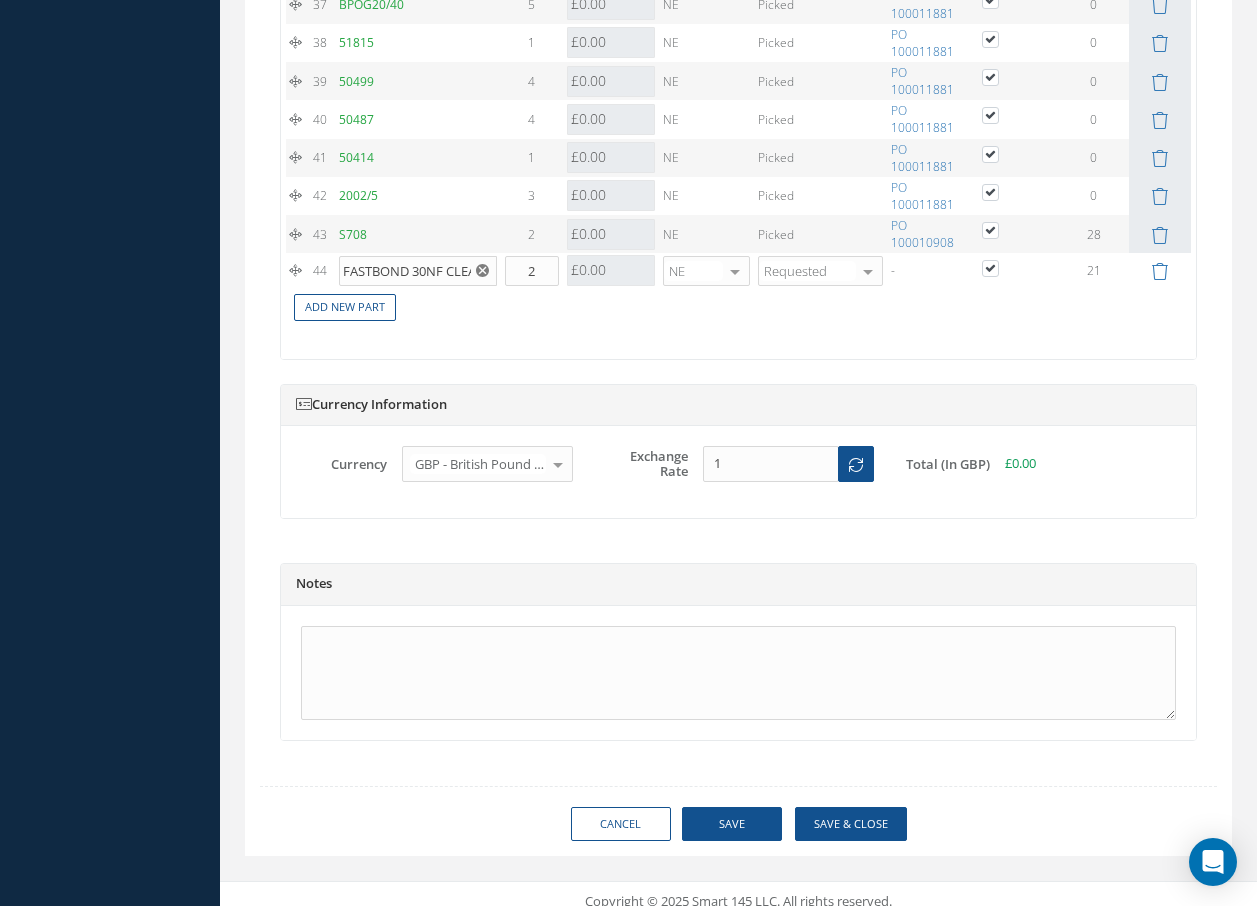 click on "#
Part Number
Description
SN
Alternate PN
Qty
Cost
Markup %
Price
Subtotal
UM
Condition
Repair Code
Task
Figure / Item
Status
PO/REF
Print
In Stock   On Order   Notes   Cust Notes     Action       1
3MDP60950M
DP609 50ML
5" at bounding box center [738, -531] 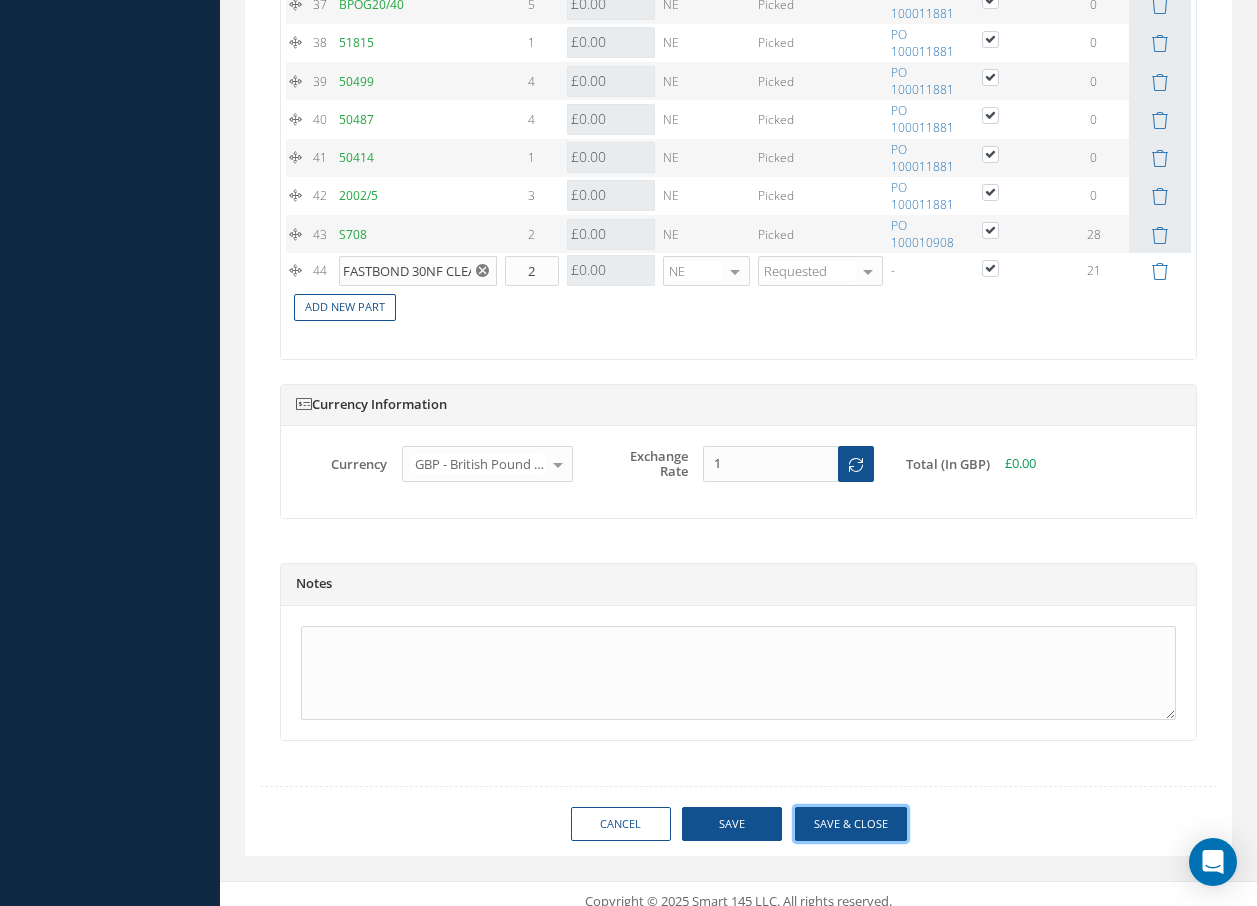 click on "Save & Close" at bounding box center (851, 824) 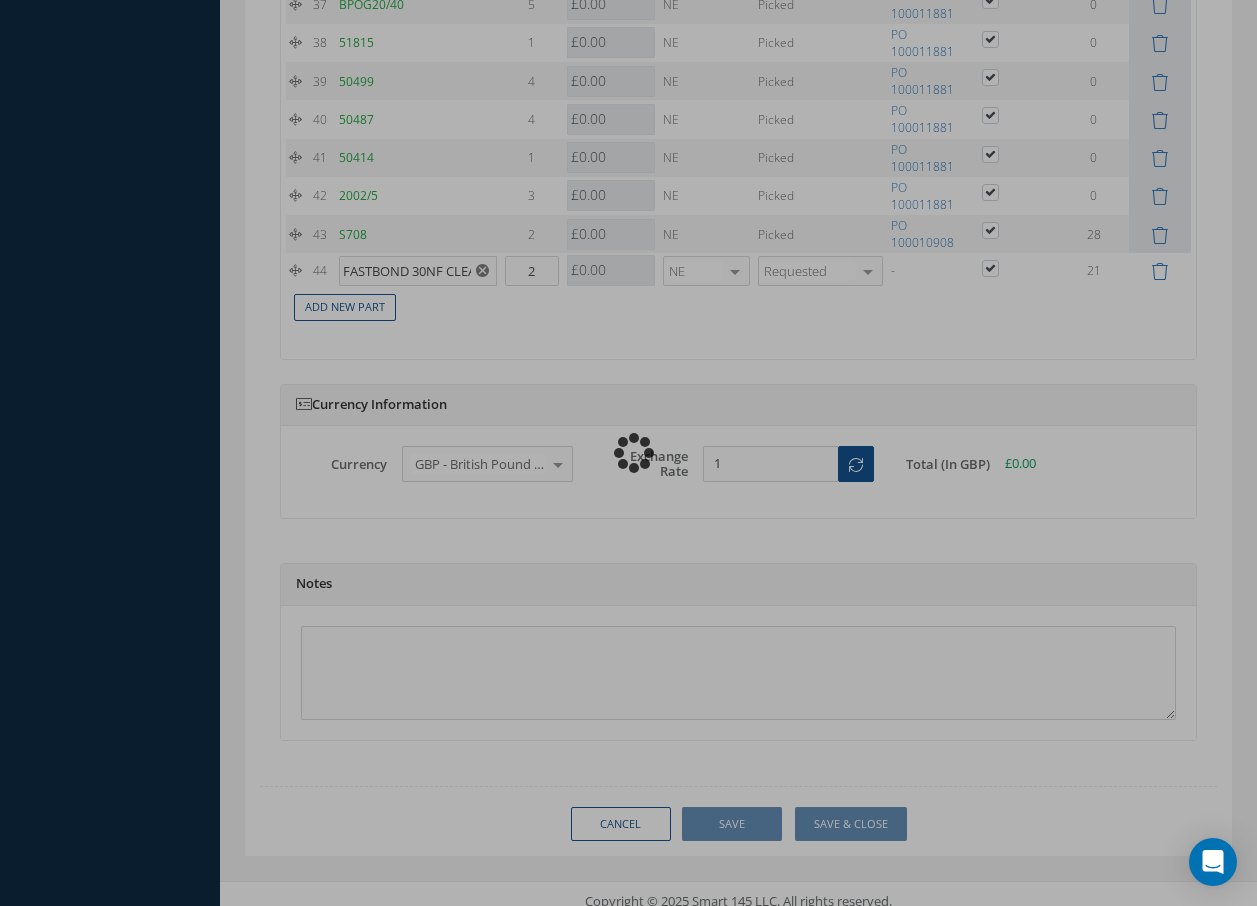 checkbox on "true" 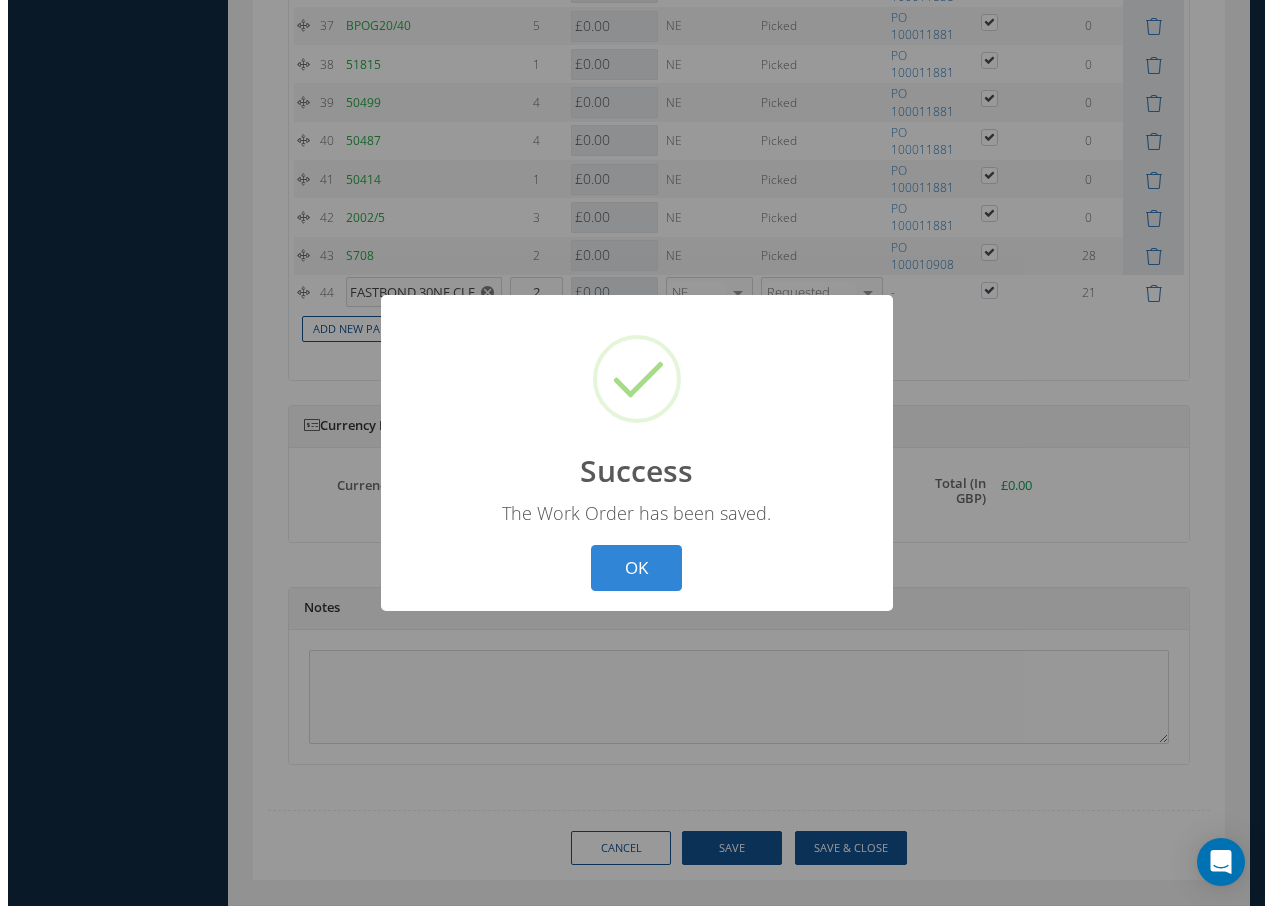scroll, scrollTop: 3297, scrollLeft: 0, axis: vertical 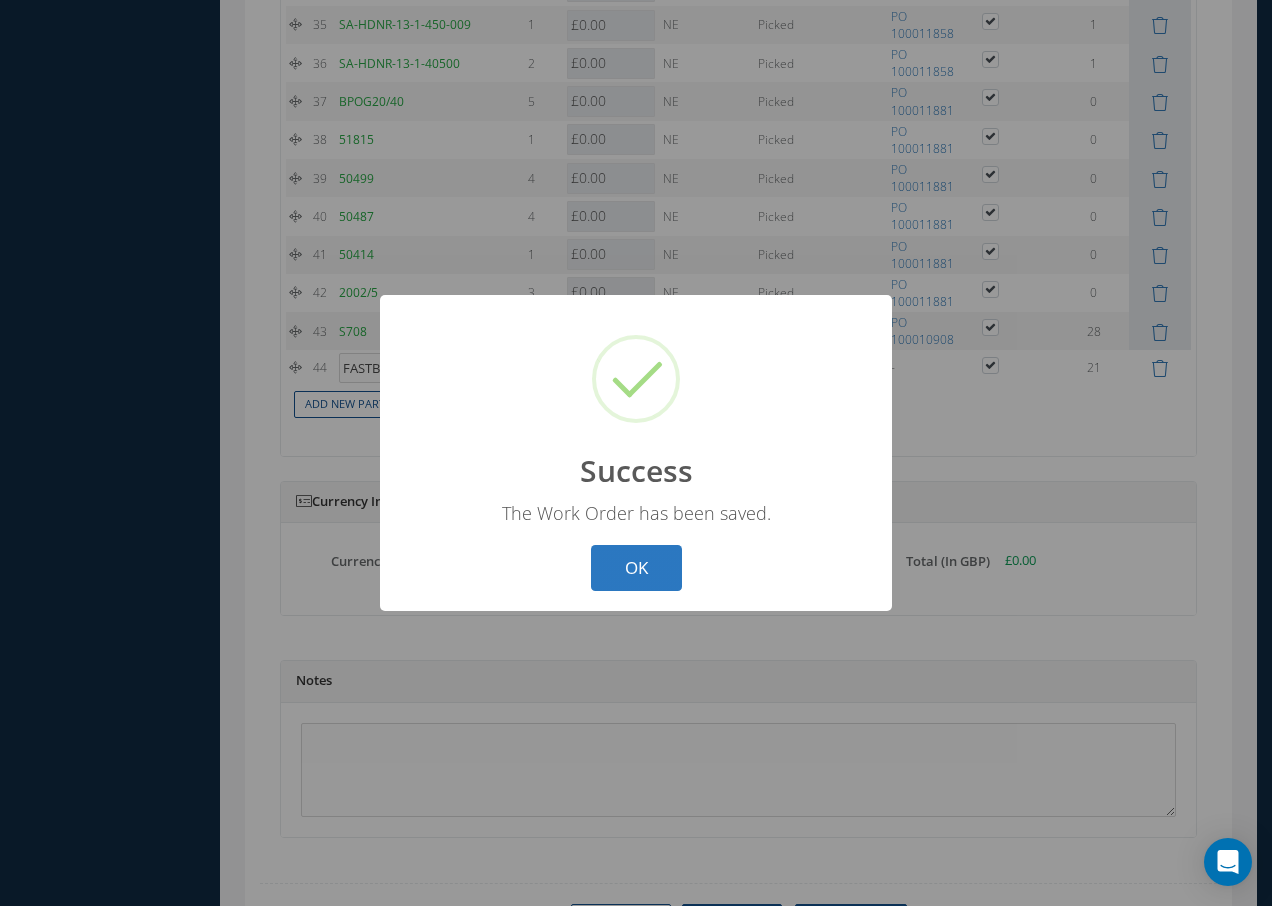 click on "OK" at bounding box center (636, 568) 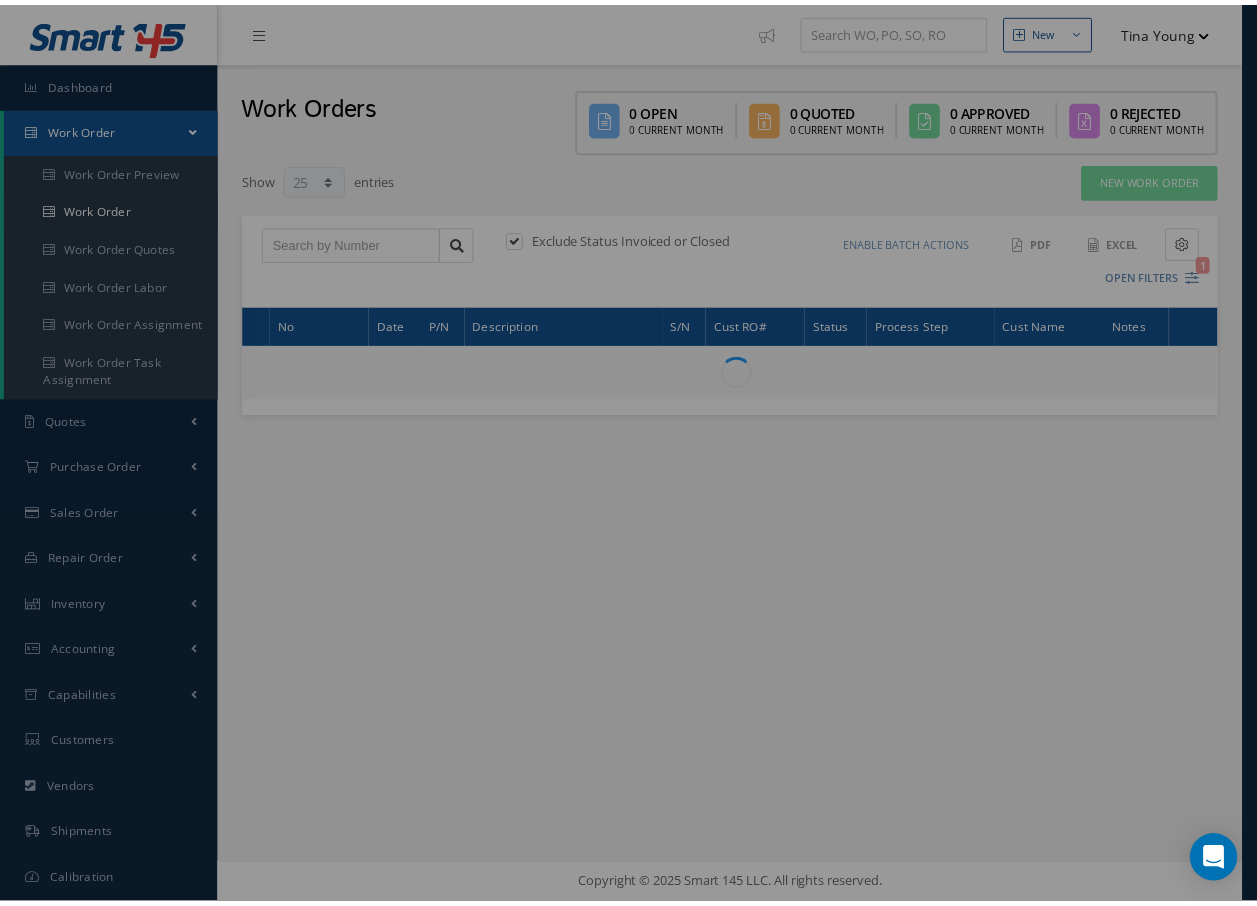 scroll, scrollTop: 0, scrollLeft: 0, axis: both 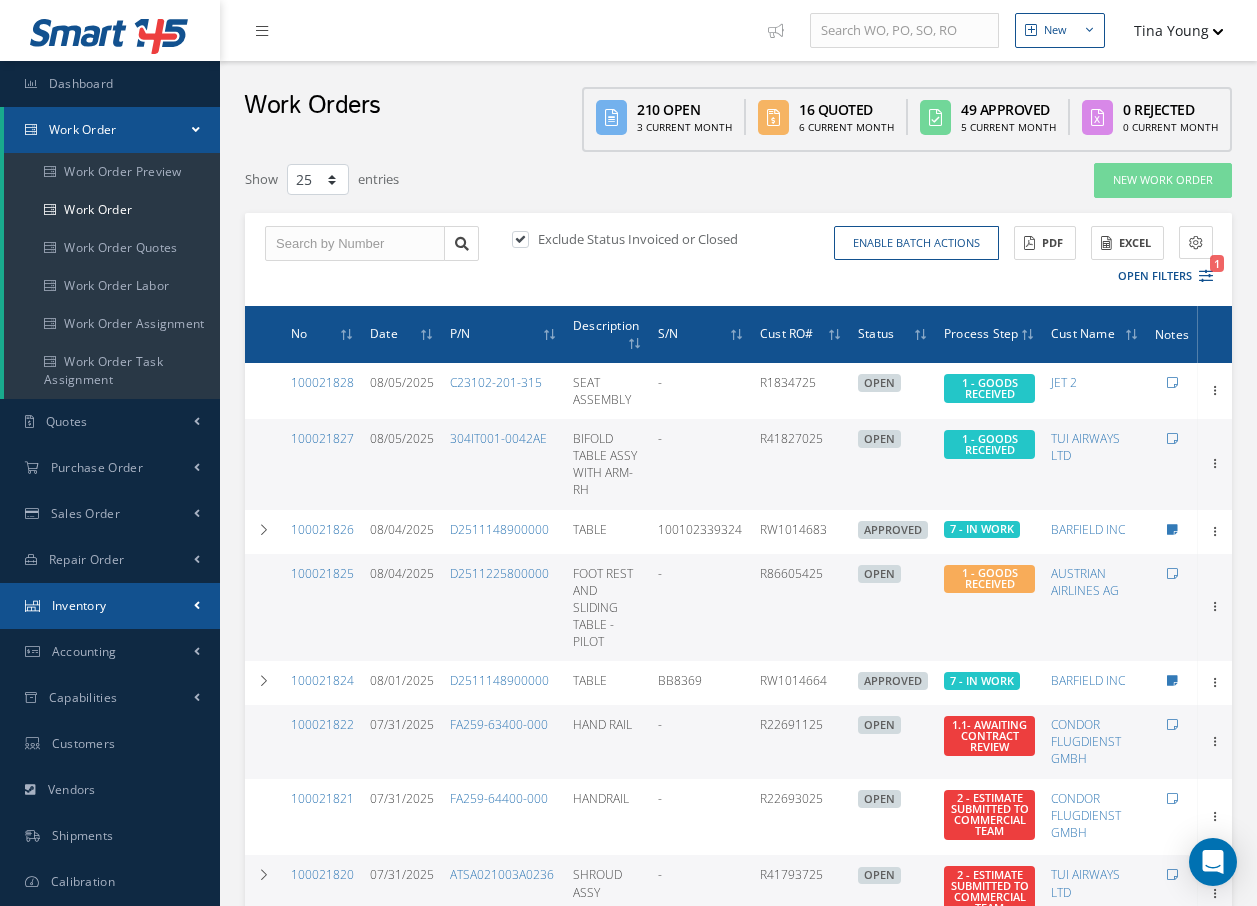 click on "Inventory" at bounding box center [79, 605] 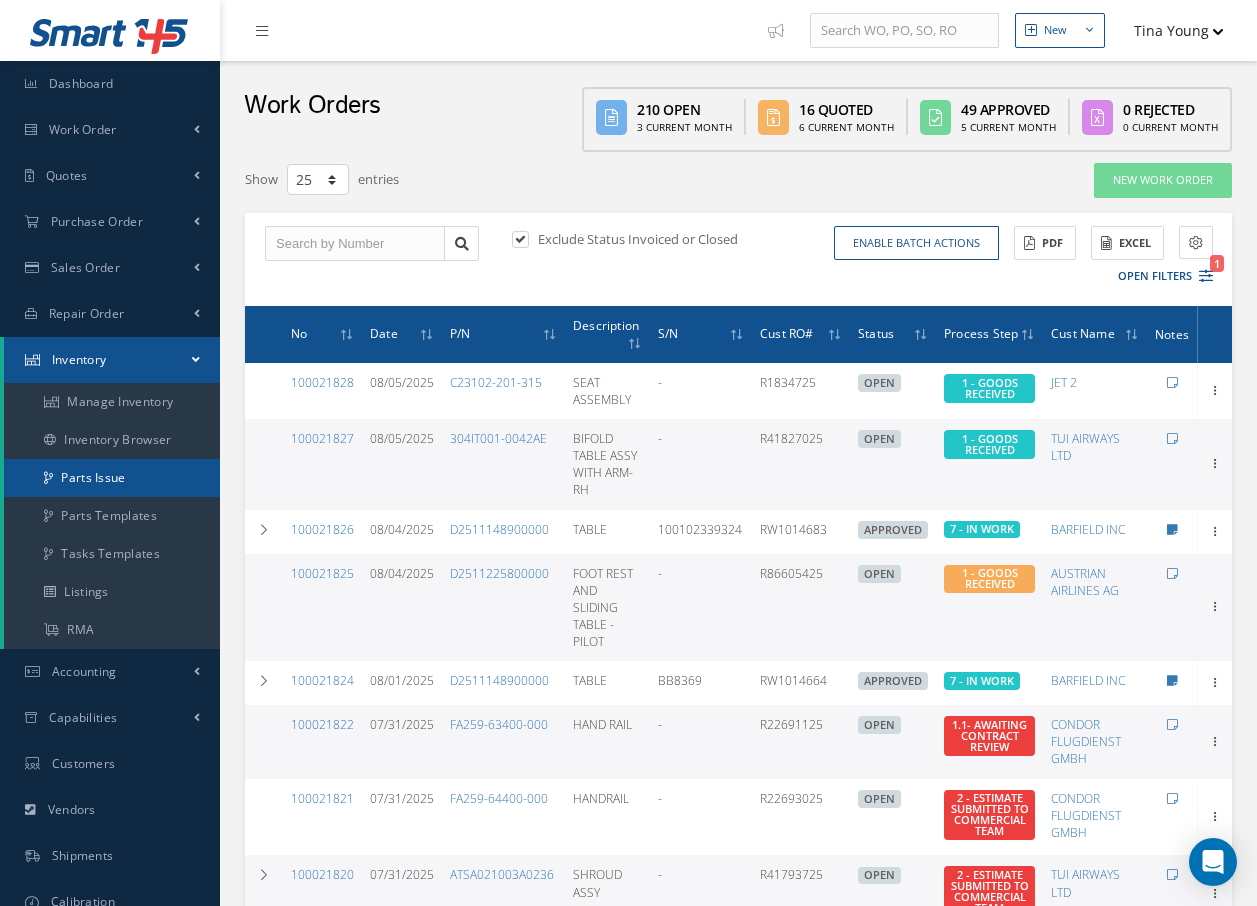 click on "Parts Issue" at bounding box center [112, 478] 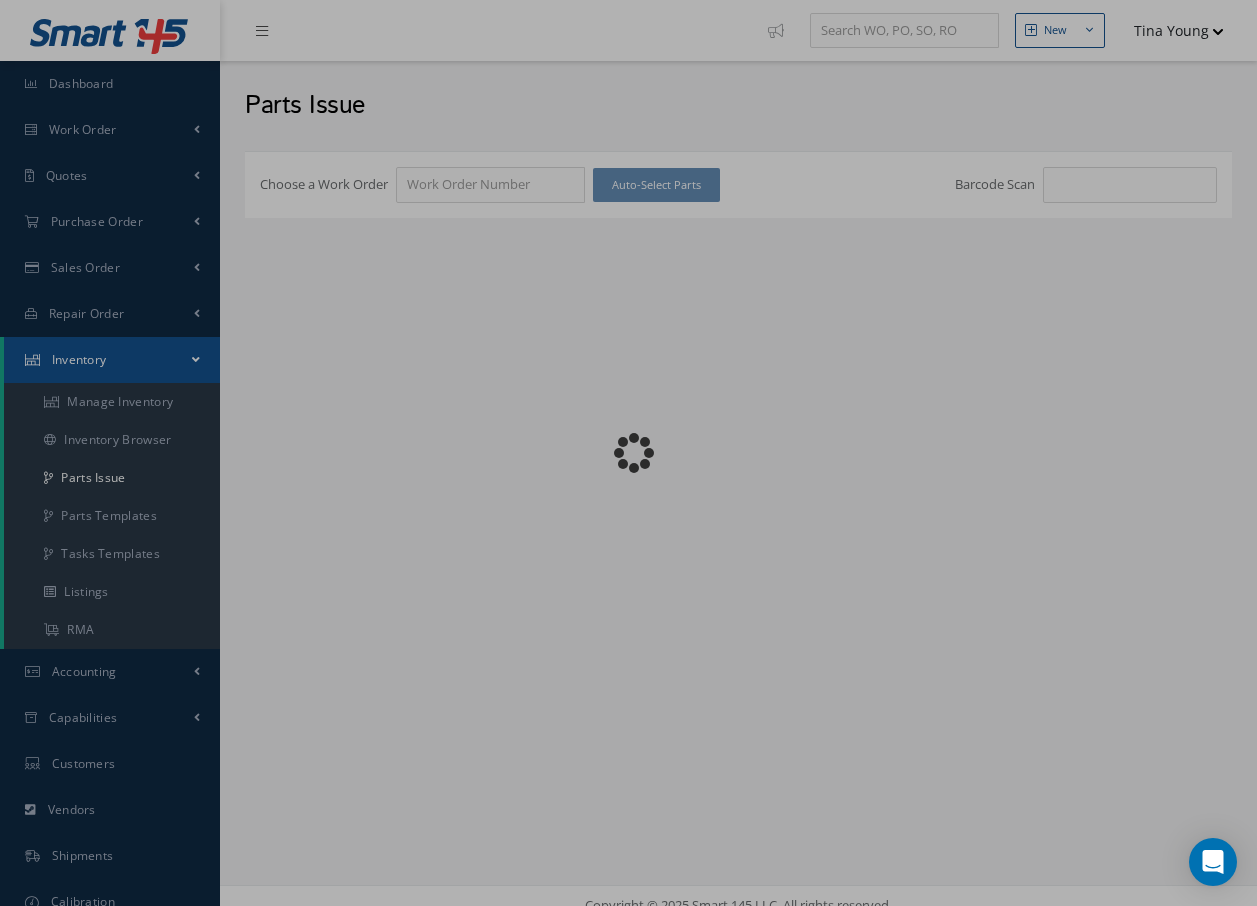 scroll, scrollTop: 0, scrollLeft: 0, axis: both 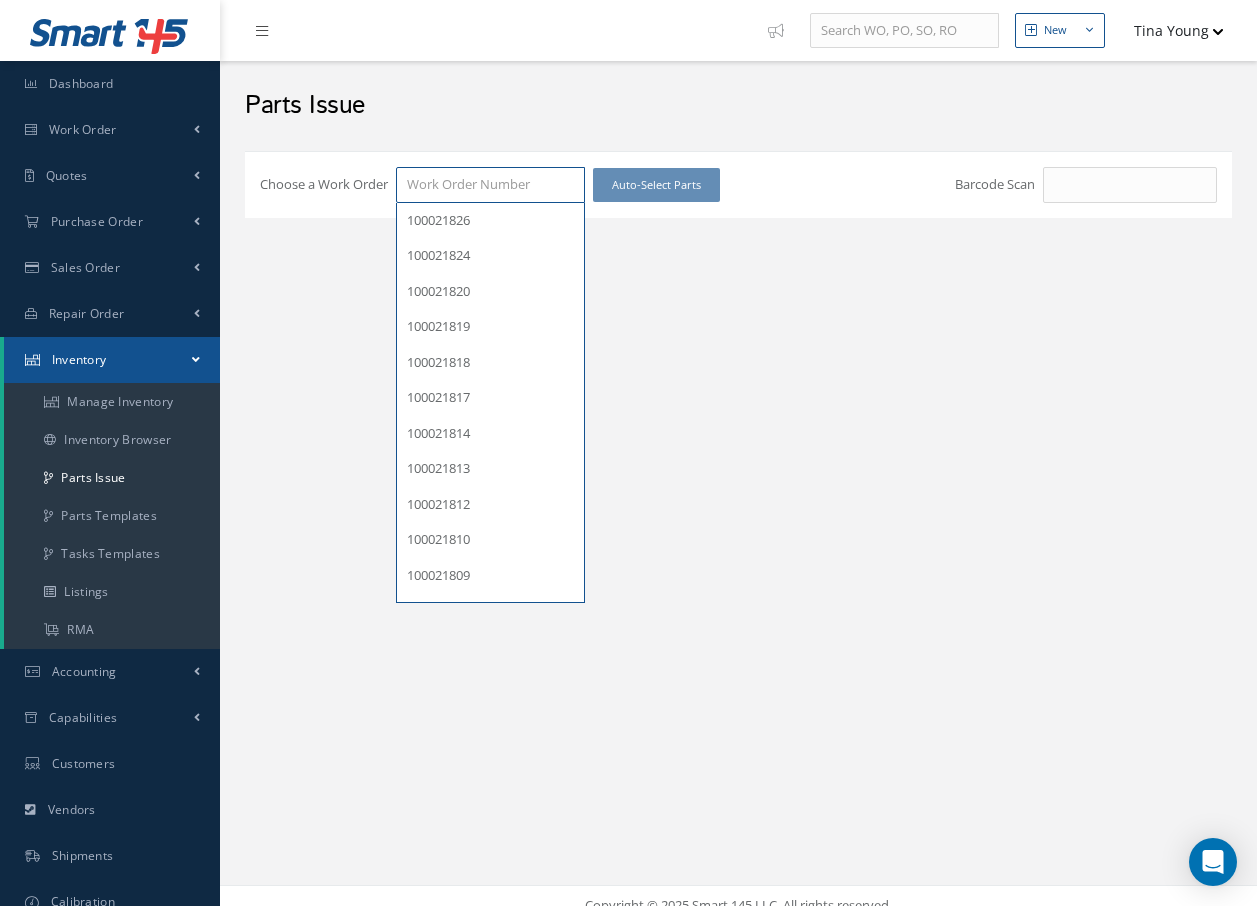 click on "Choose a Work Order" at bounding box center (490, 185) 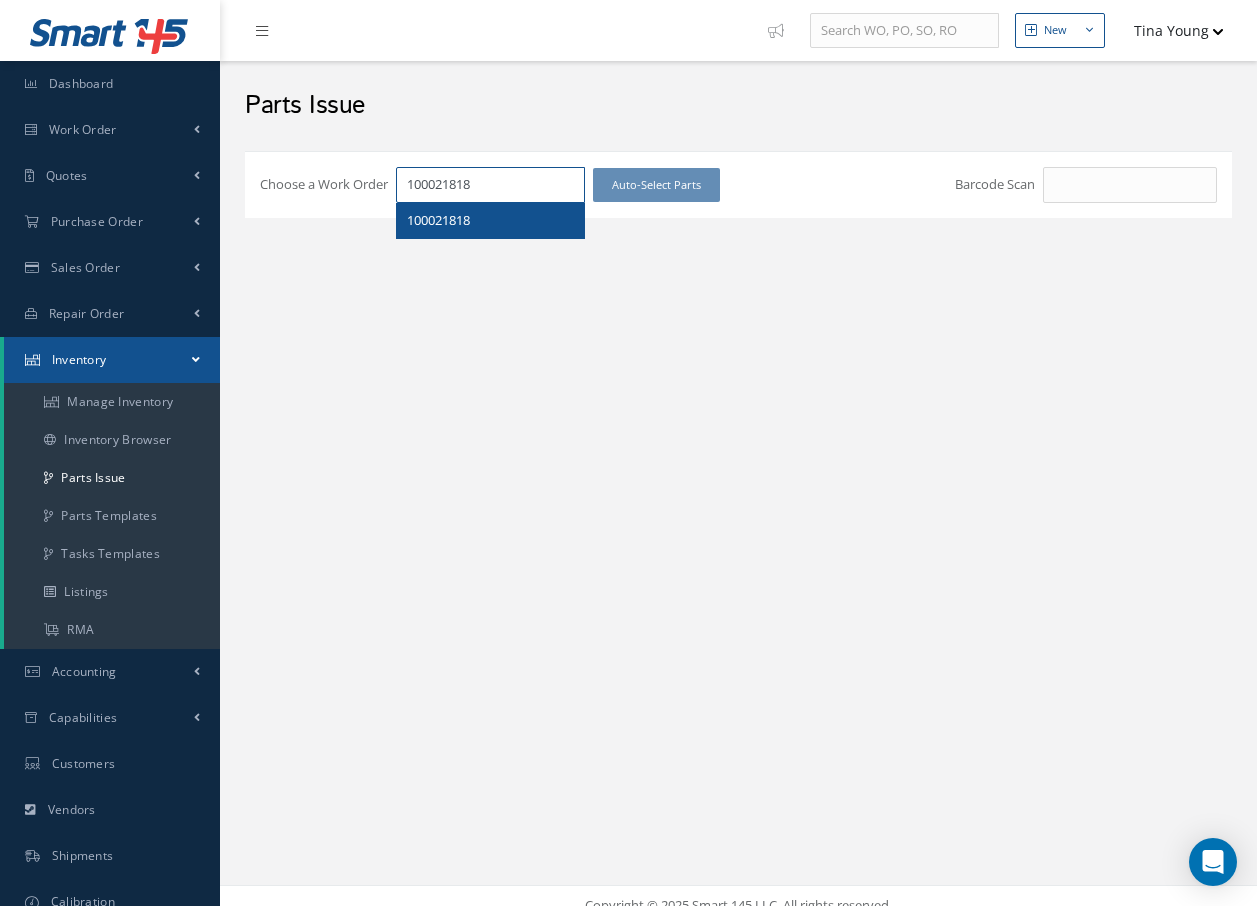 type on "100021818" 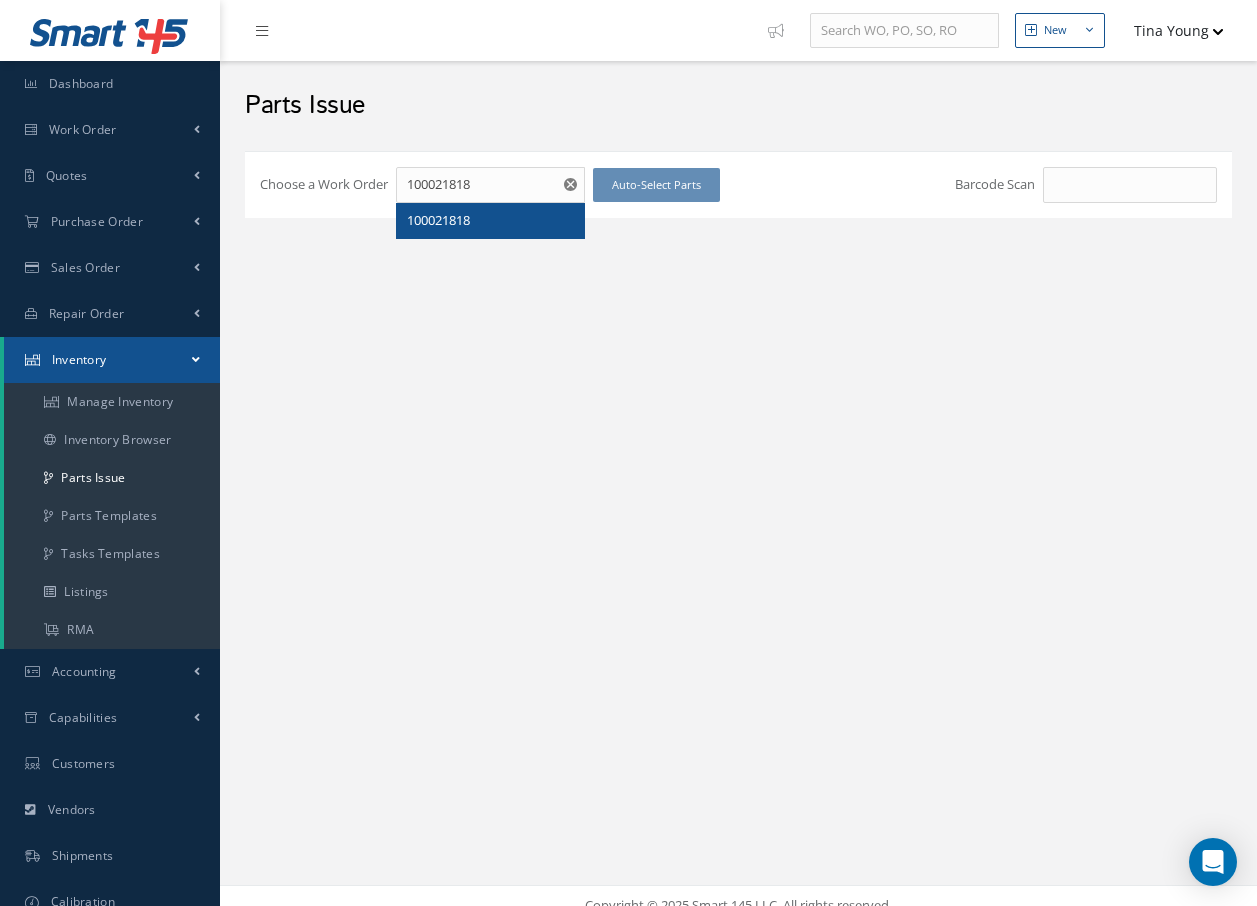 click on "100021818" at bounding box center [438, 220] 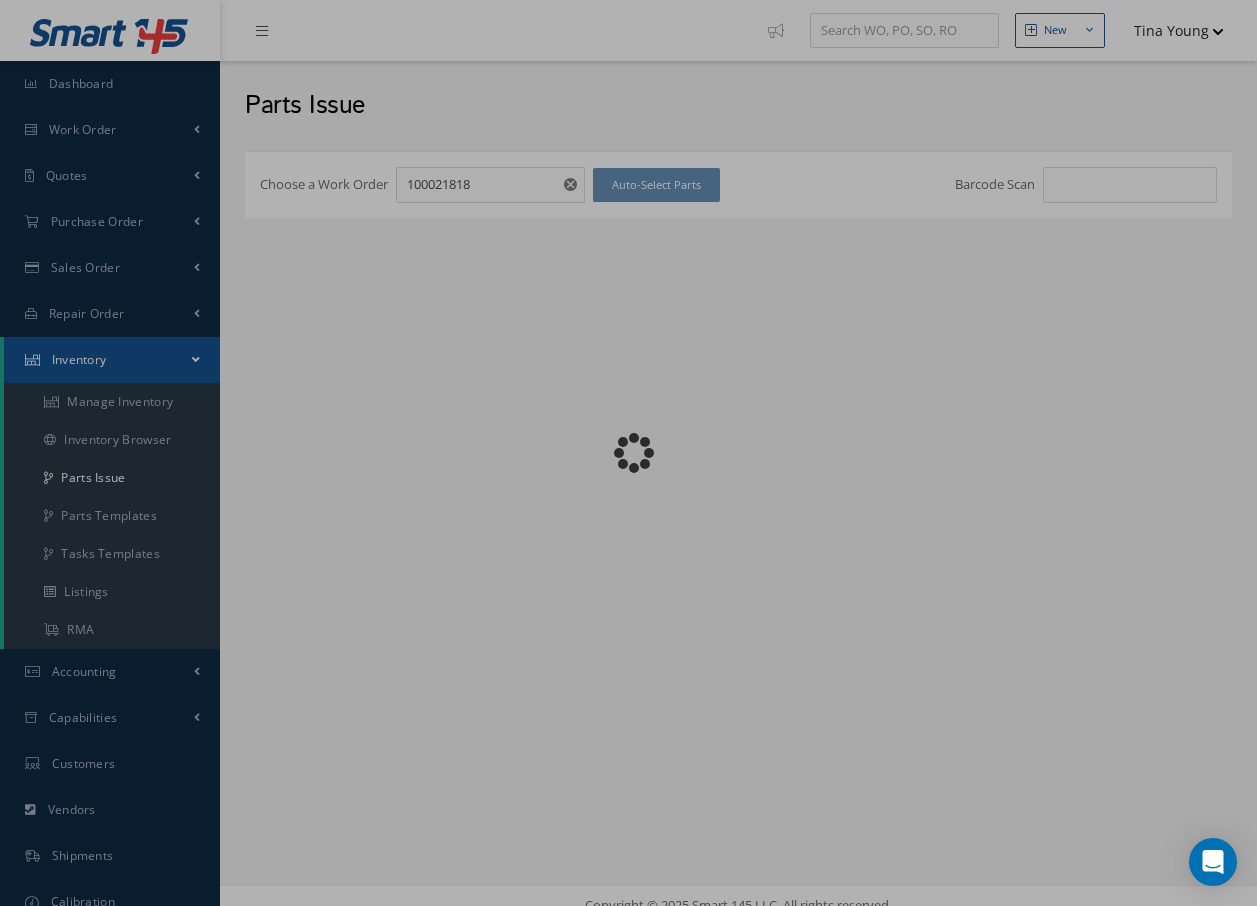 checkbox on "false" 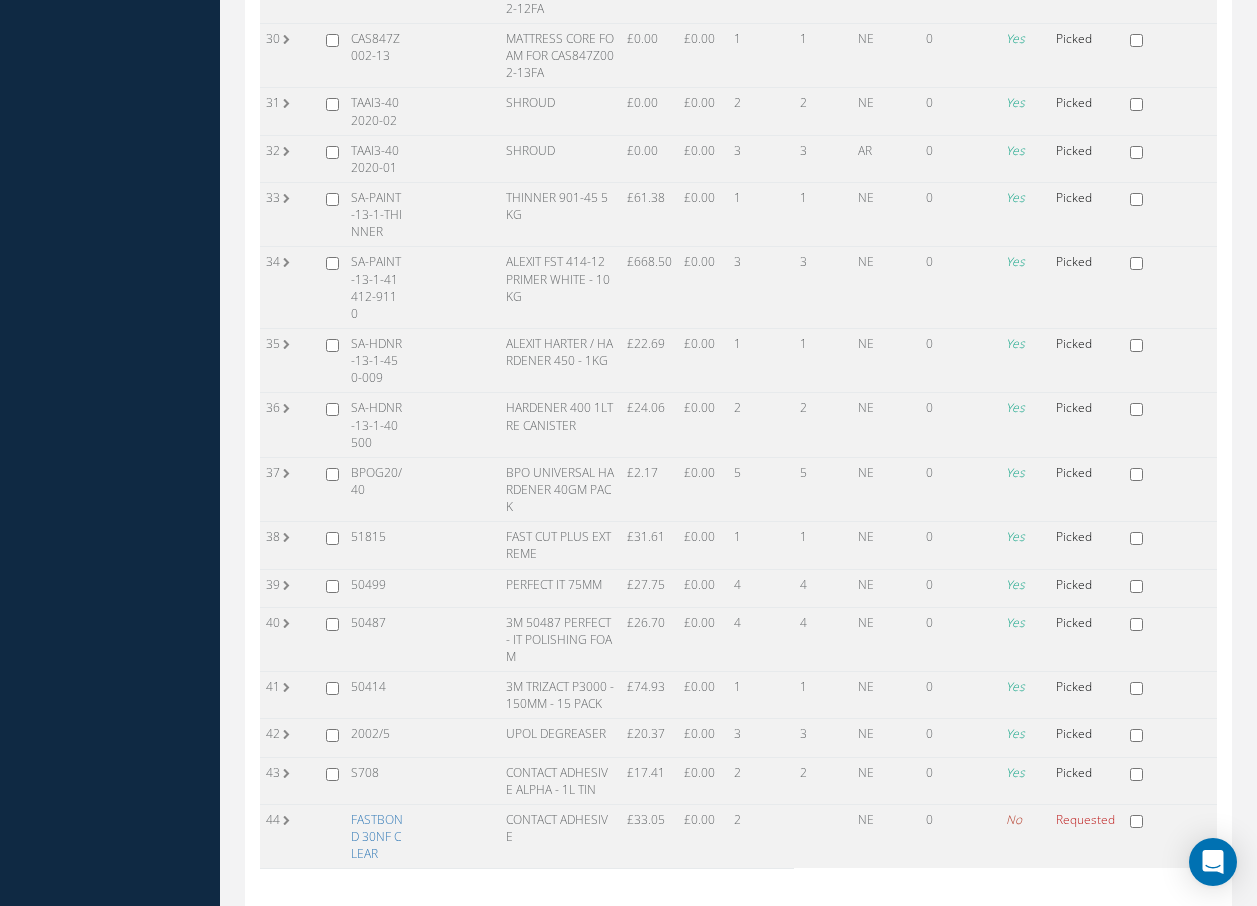 scroll, scrollTop: 1961, scrollLeft: 0, axis: vertical 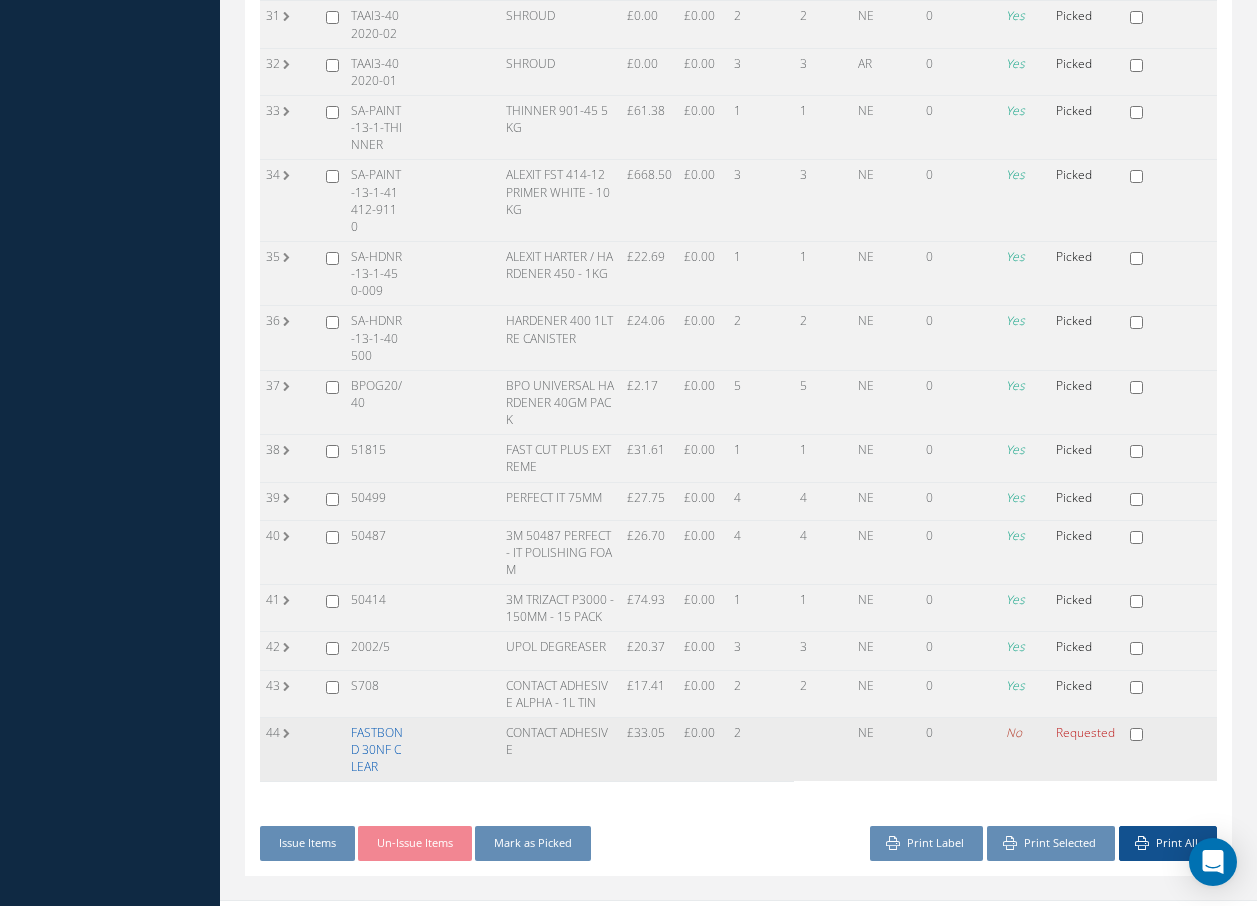 click on "FASTBOND 30NF CLEAR" at bounding box center (377, 749) 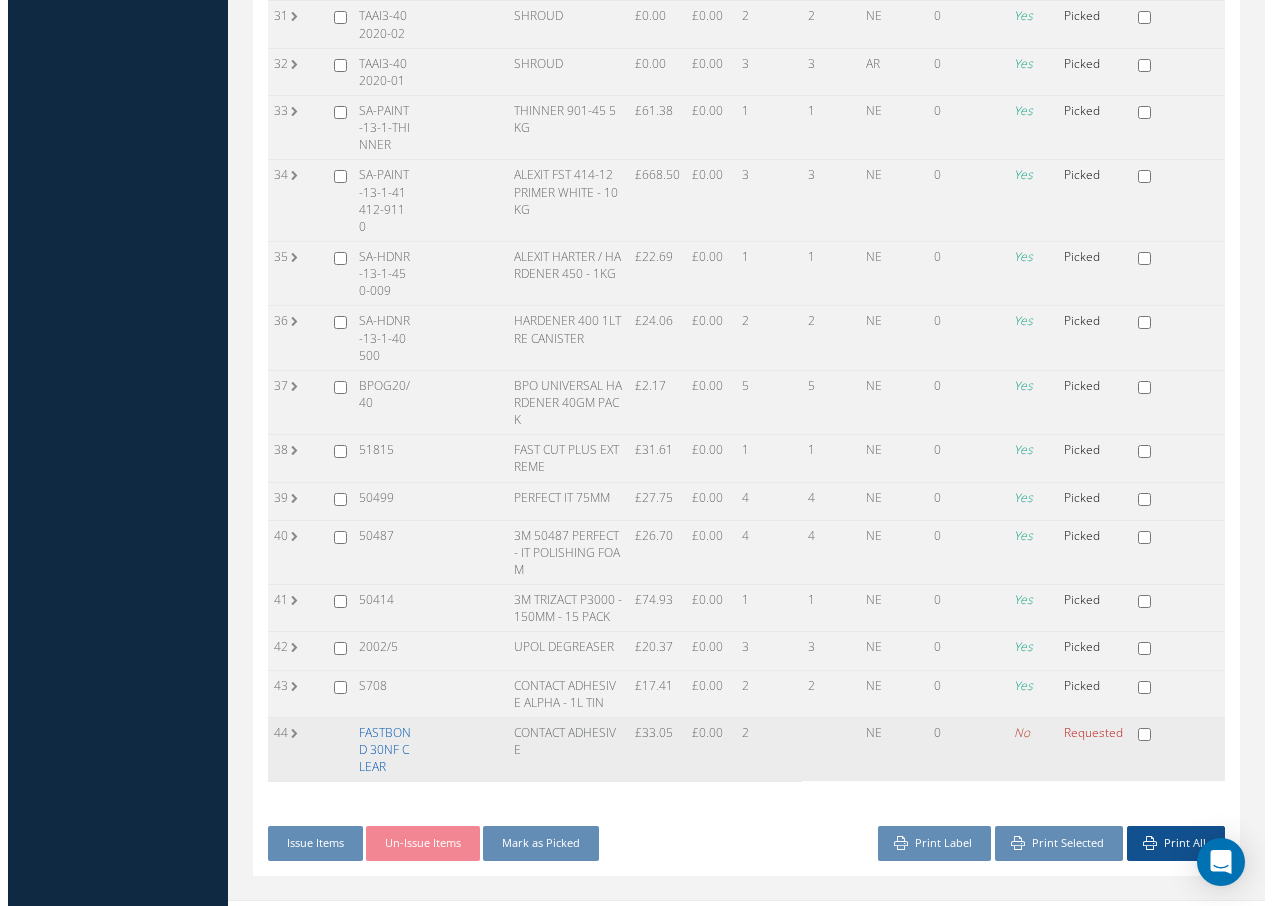 scroll, scrollTop: 1927, scrollLeft: 0, axis: vertical 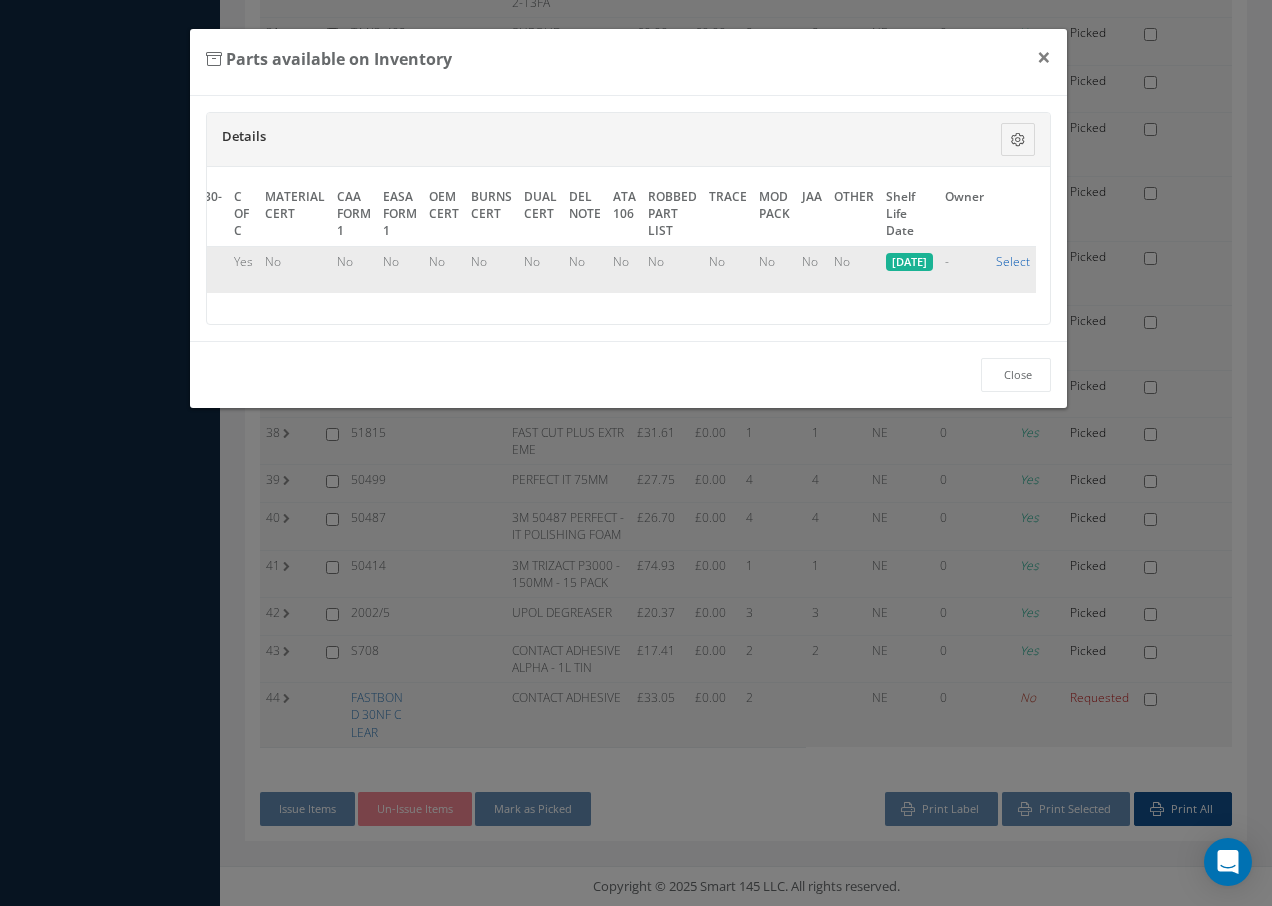 click on "Select" at bounding box center [1013, 261] 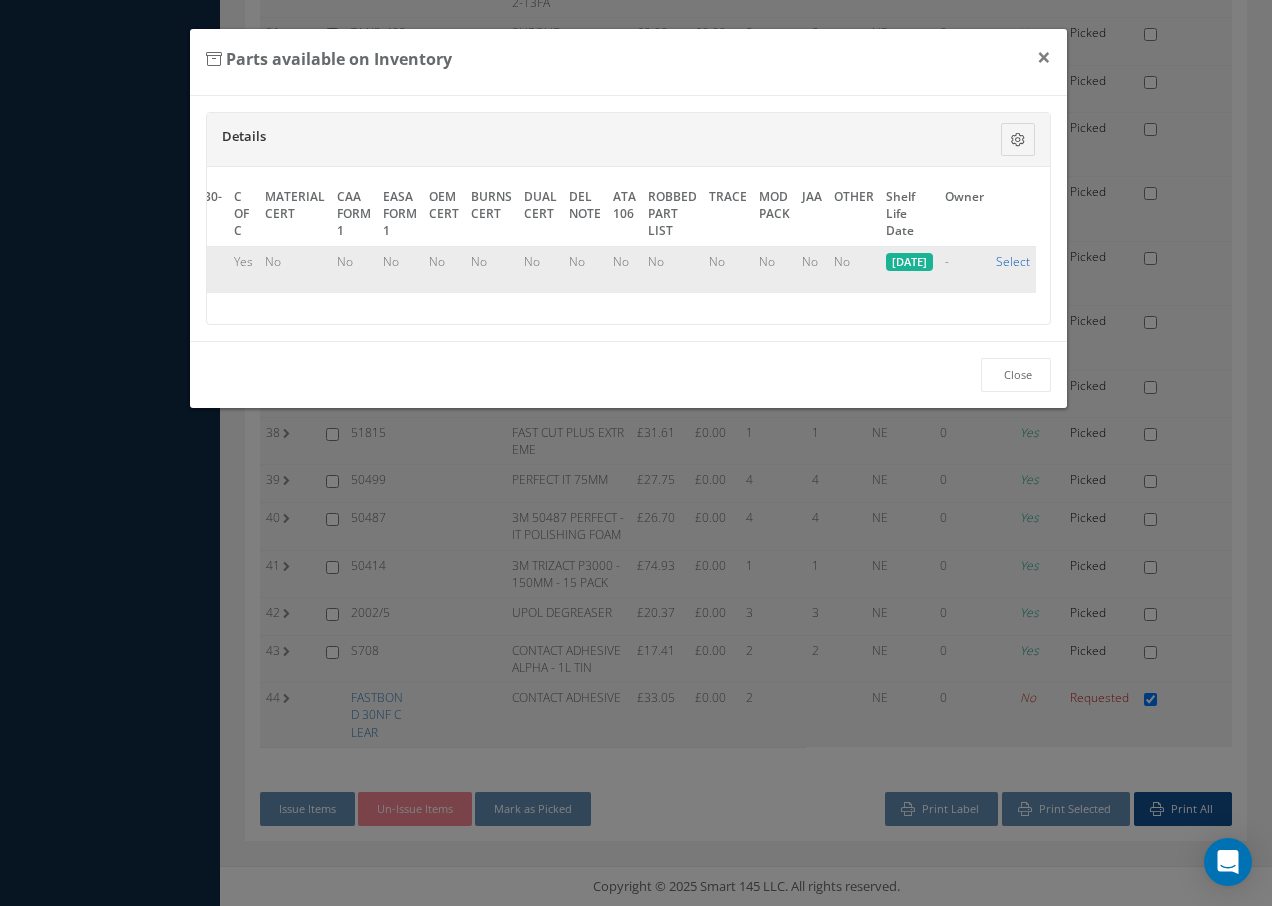 checkbox on "true" 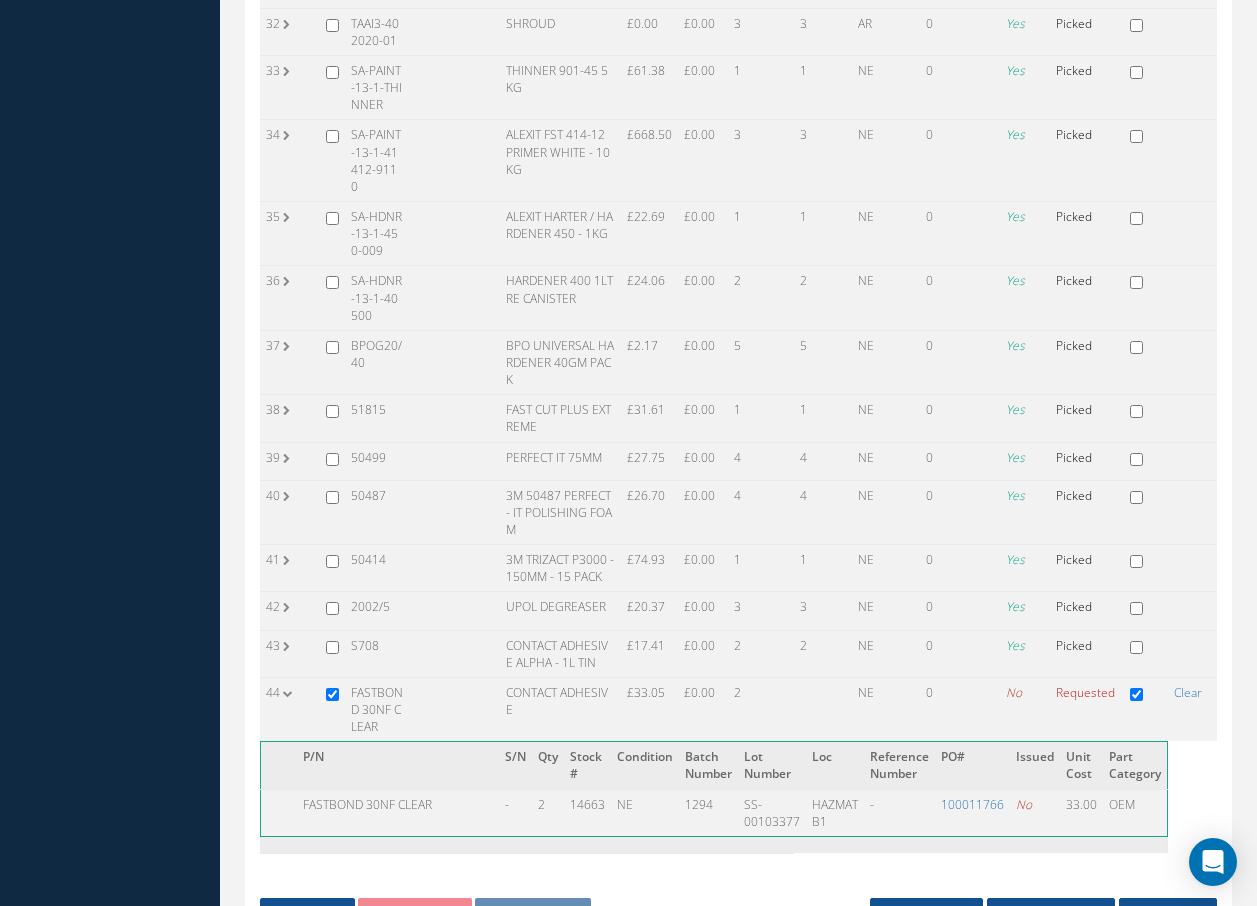 scroll, scrollTop: 2073, scrollLeft: 0, axis: vertical 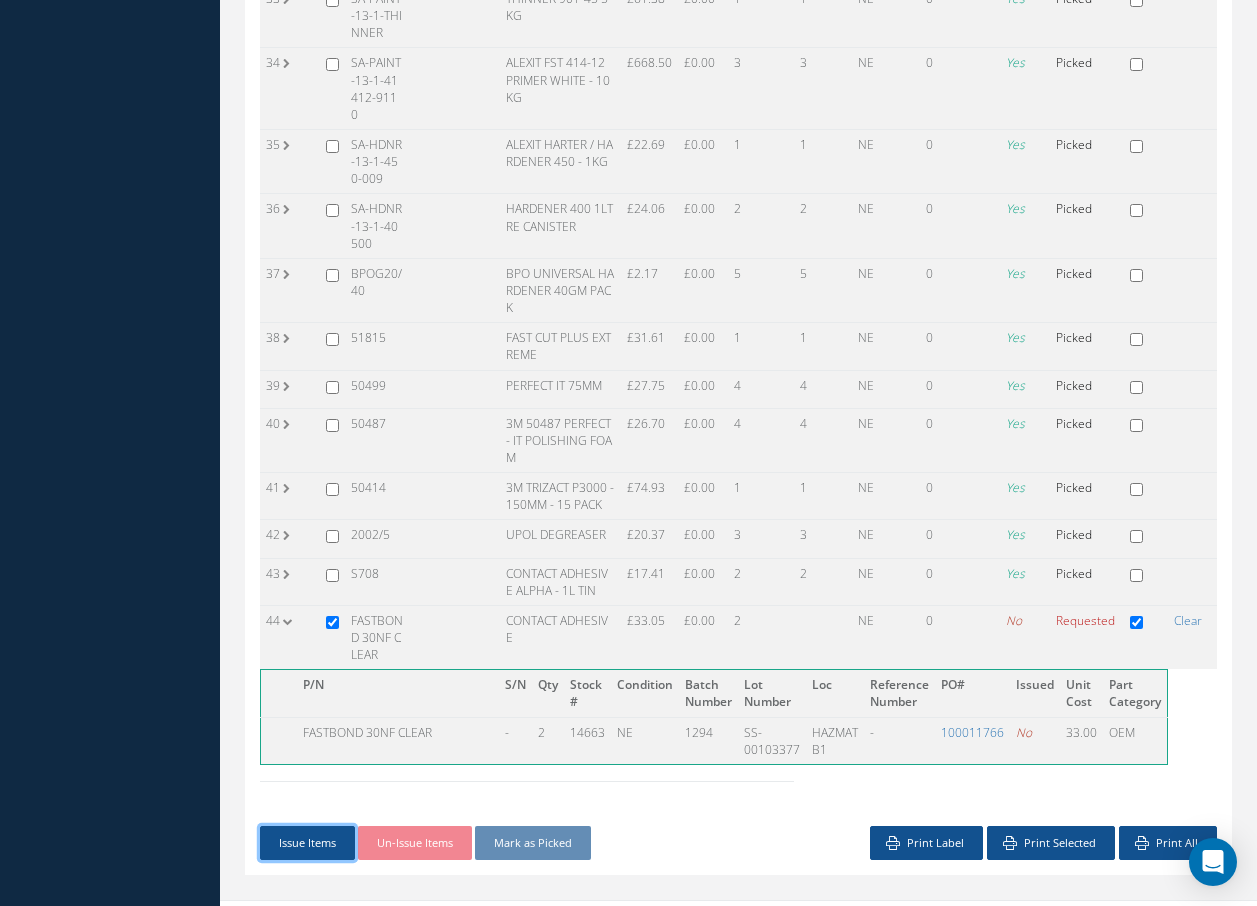 click on "Issue Items" at bounding box center (307, 843) 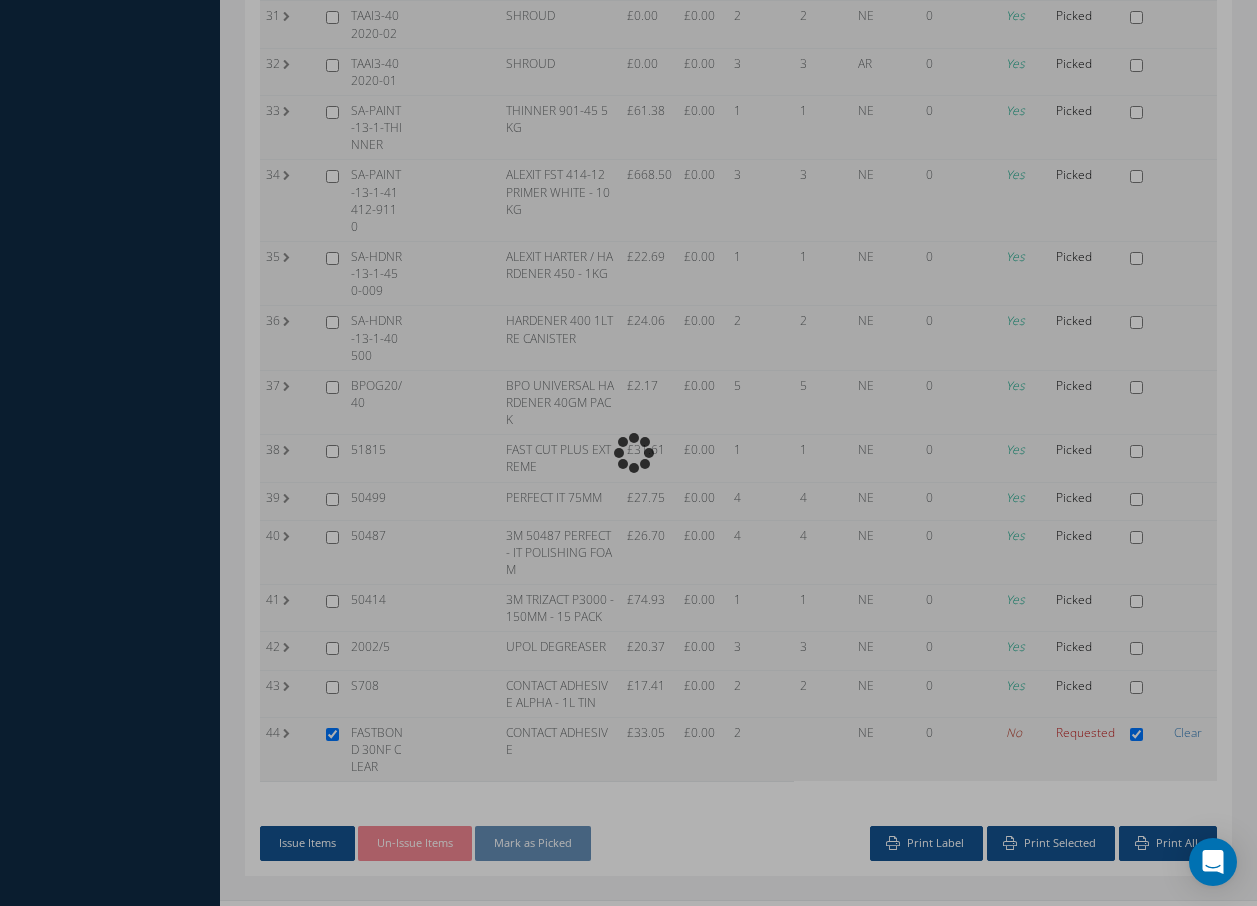 scroll, scrollTop: 1927, scrollLeft: 0, axis: vertical 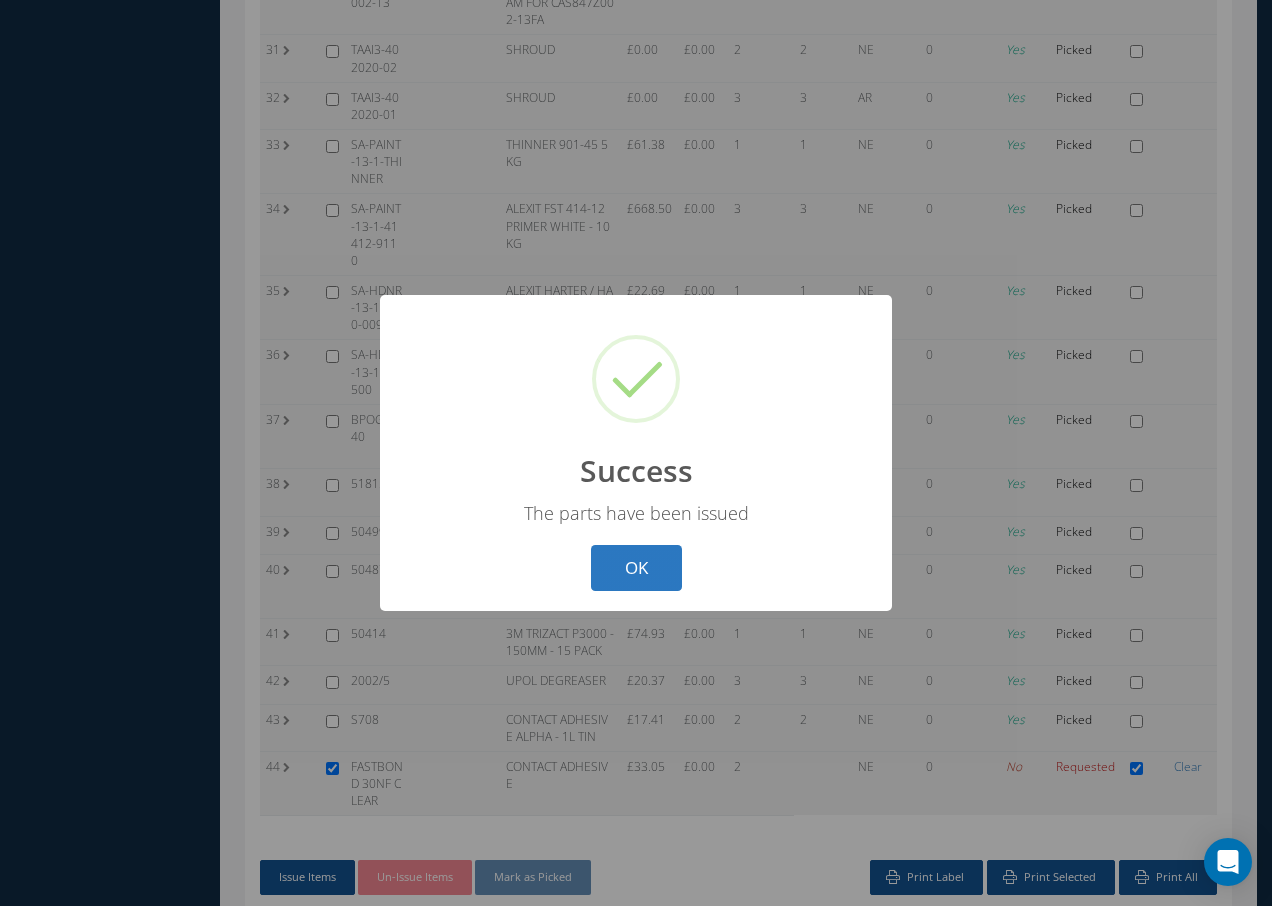 click on "OK" at bounding box center [636, 568] 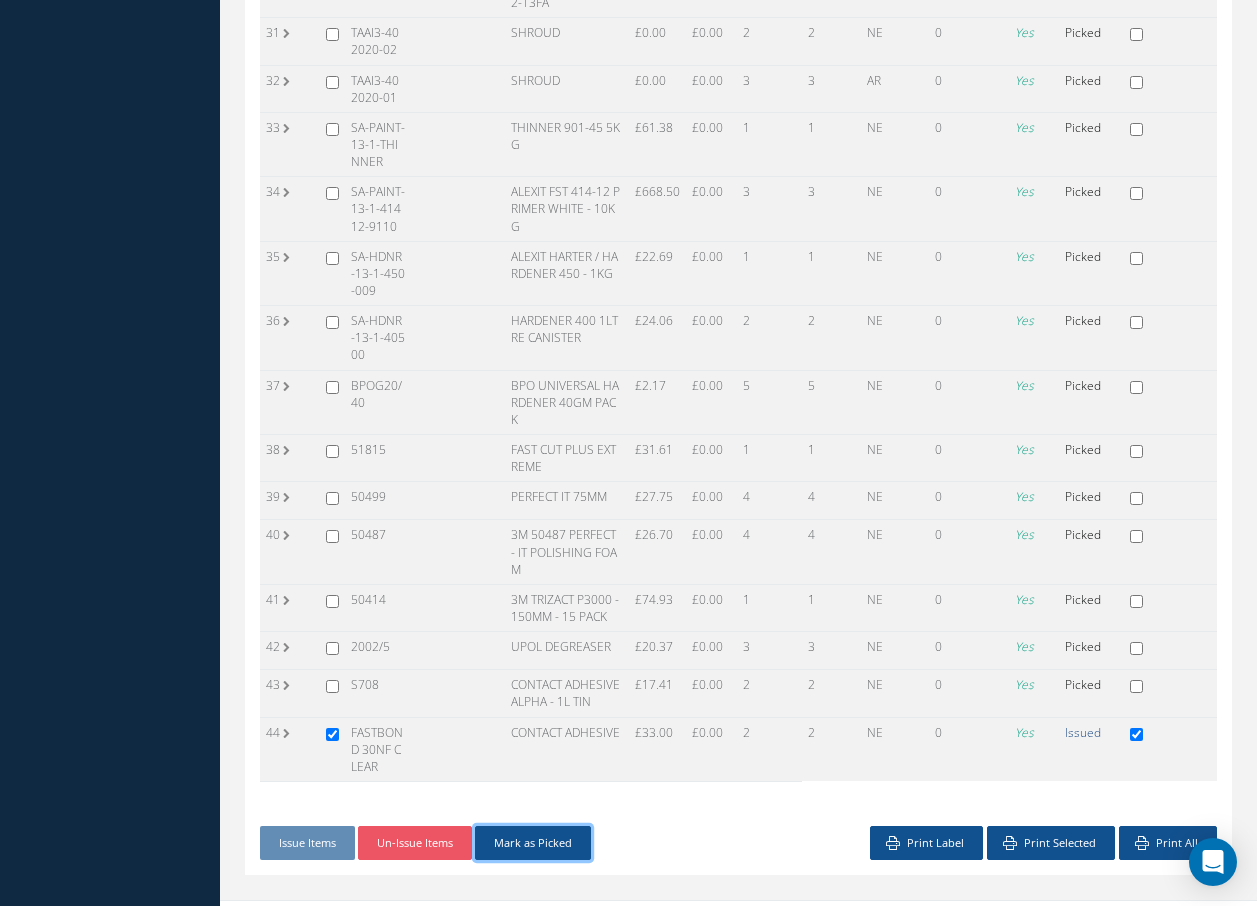 click on "Mark as Picked" at bounding box center (533, 843) 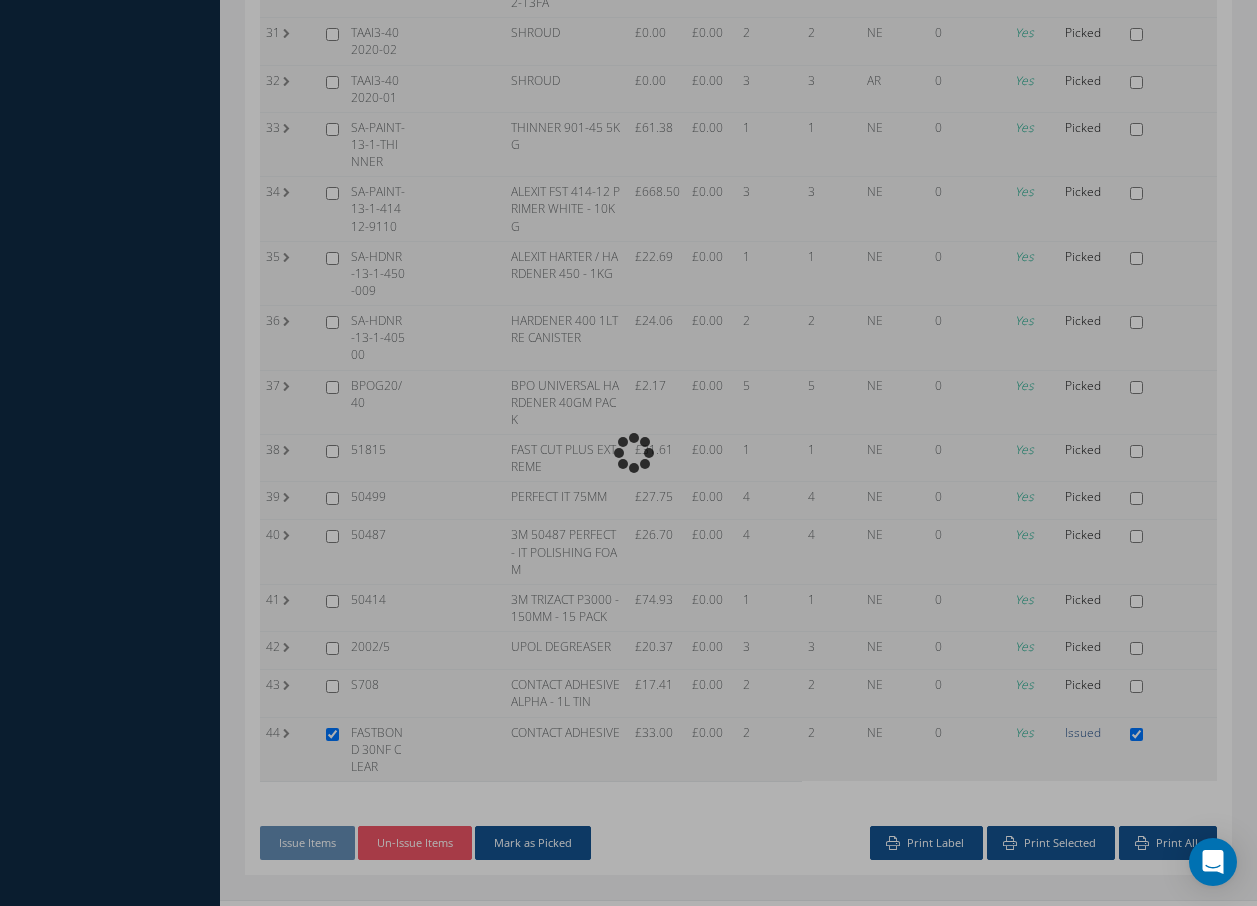 scroll, scrollTop: 1910, scrollLeft: 0, axis: vertical 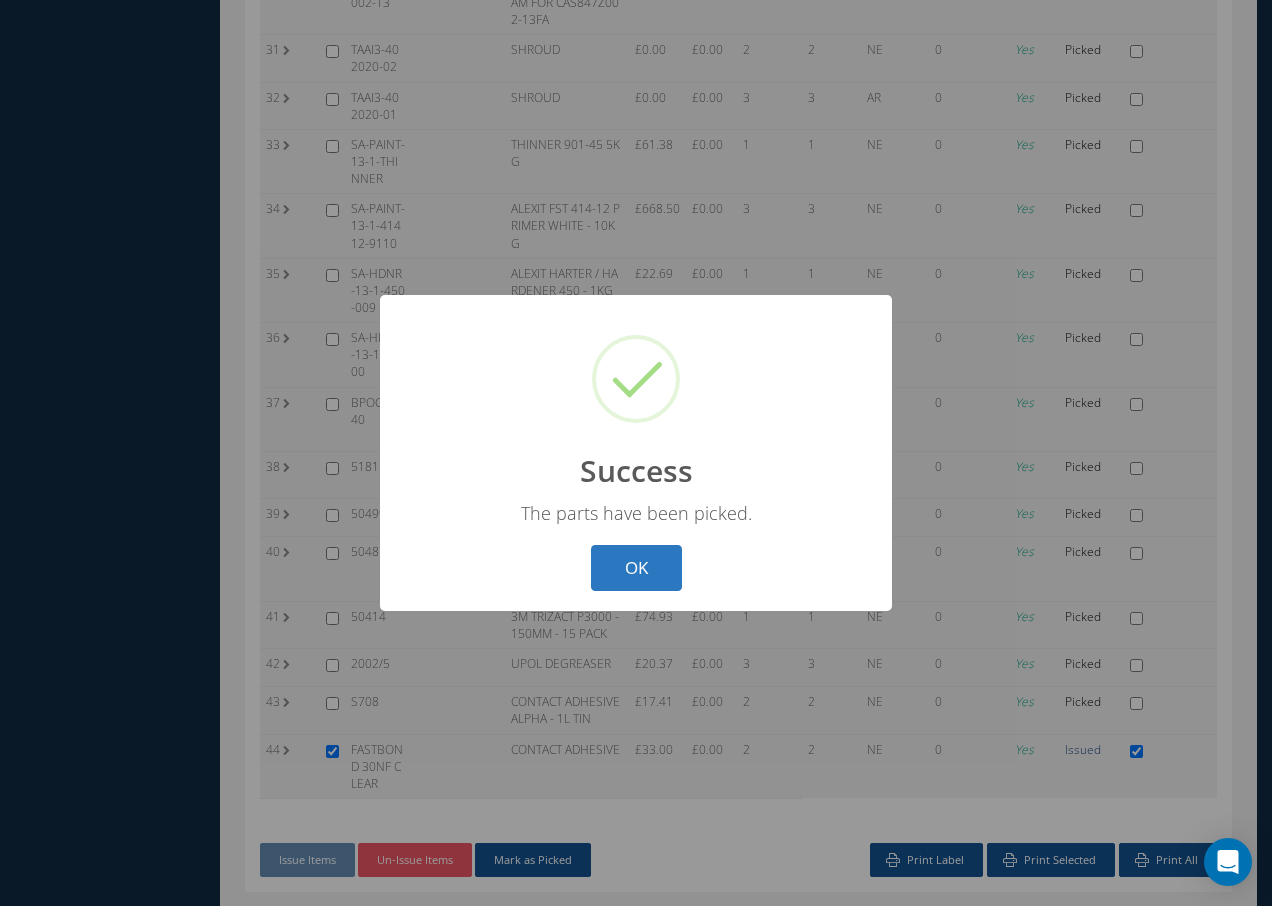 click on "OK" at bounding box center [636, 568] 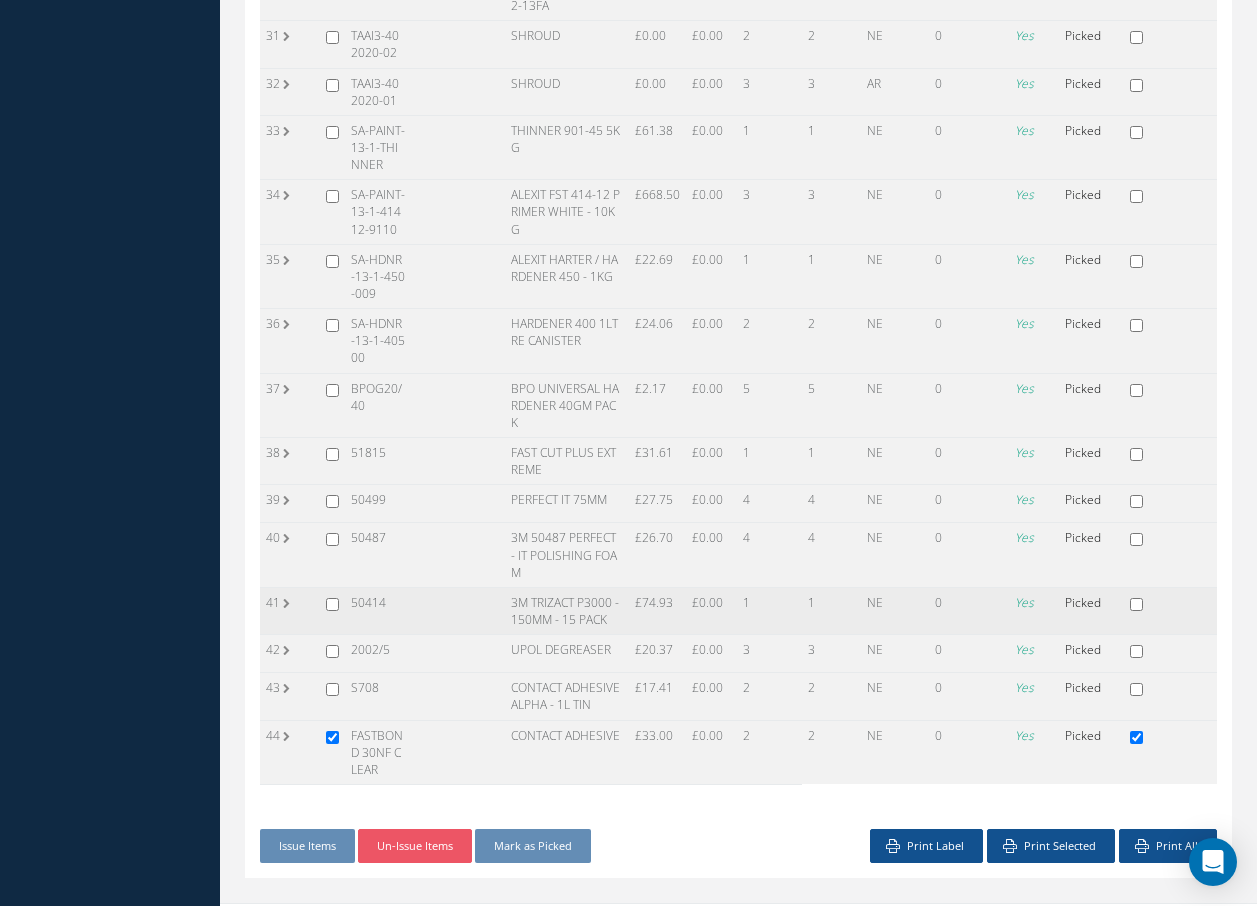 scroll, scrollTop: 1927, scrollLeft: 0, axis: vertical 